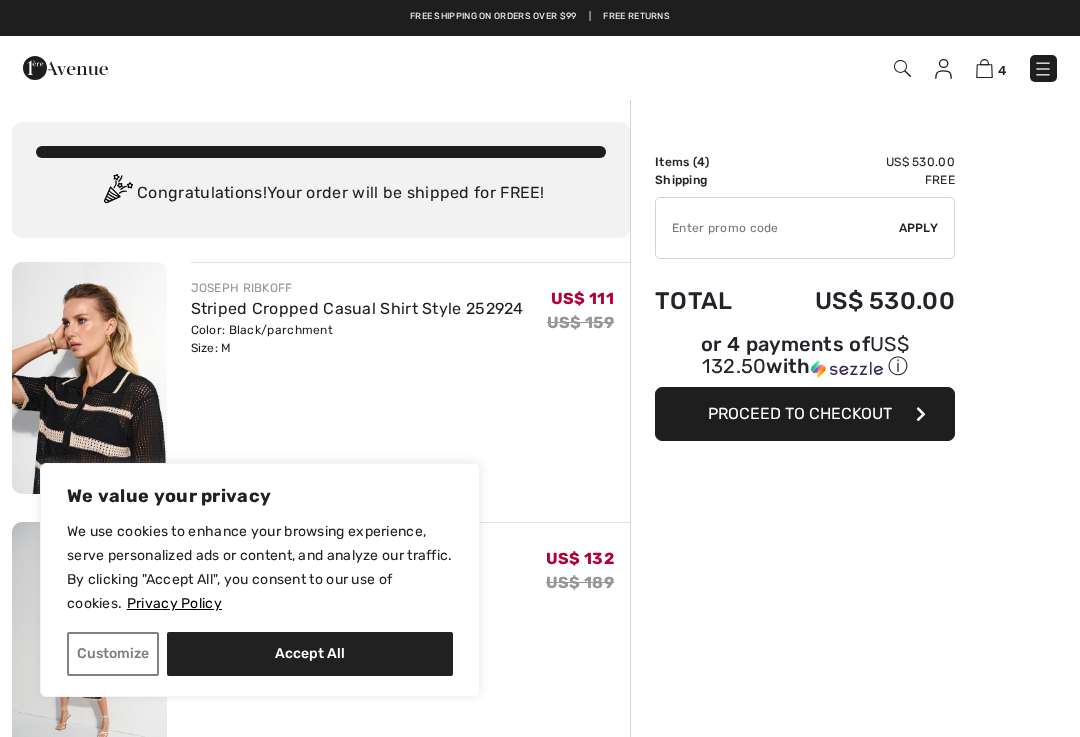 scroll, scrollTop: 0, scrollLeft: 0, axis: both 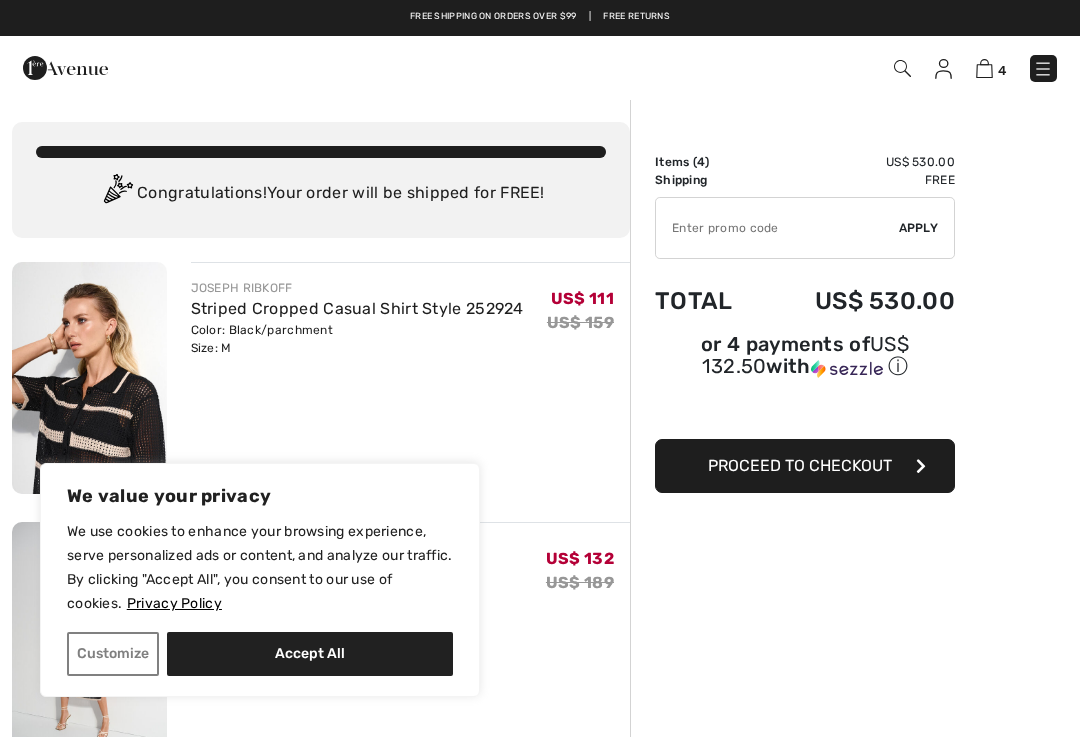 click on "Accept All" at bounding box center [310, 654] 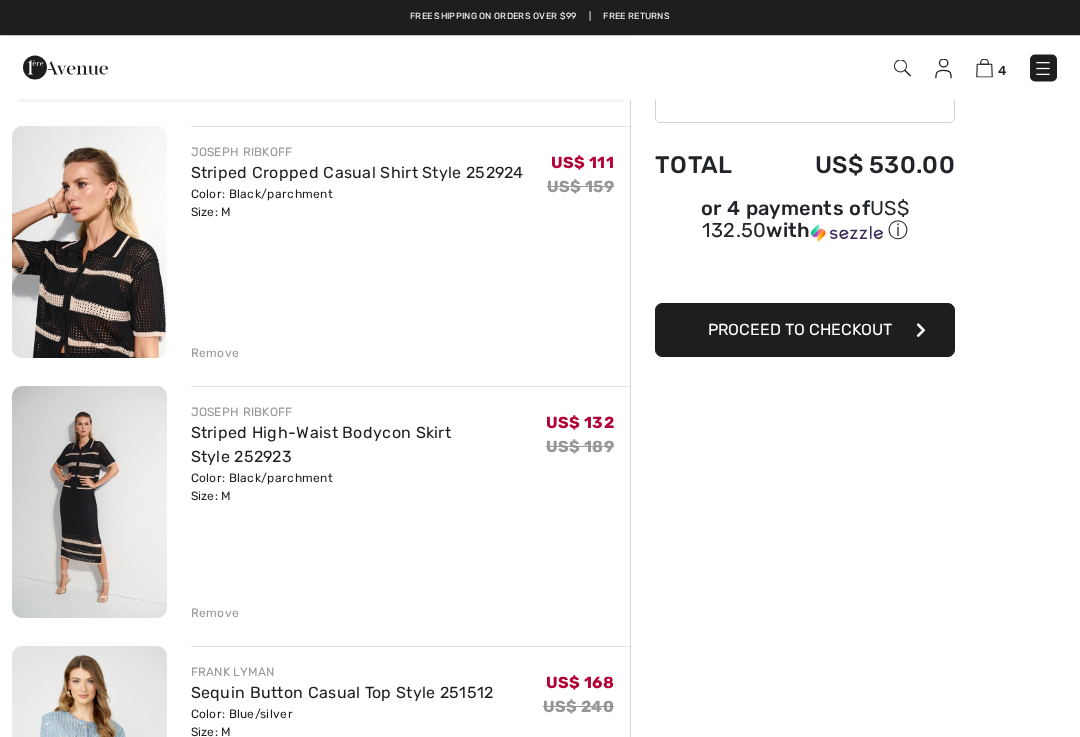 scroll, scrollTop: 0, scrollLeft: 0, axis: both 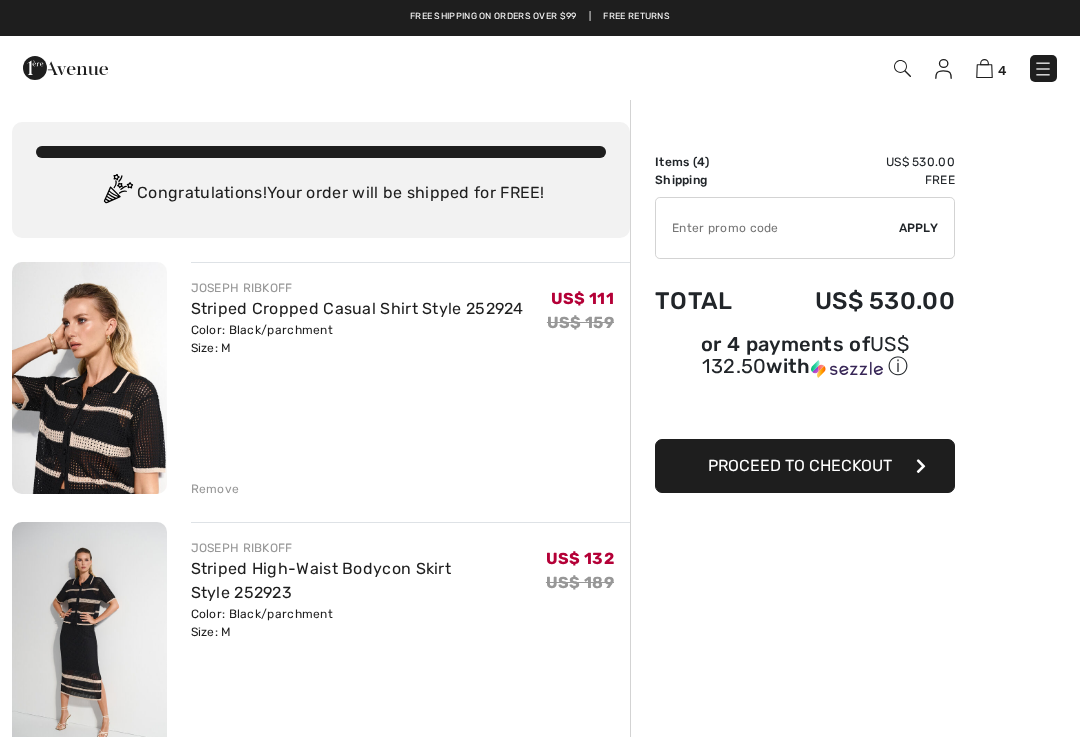 click on "Color: Black/parchment
Size: M" at bounding box center [368, 623] 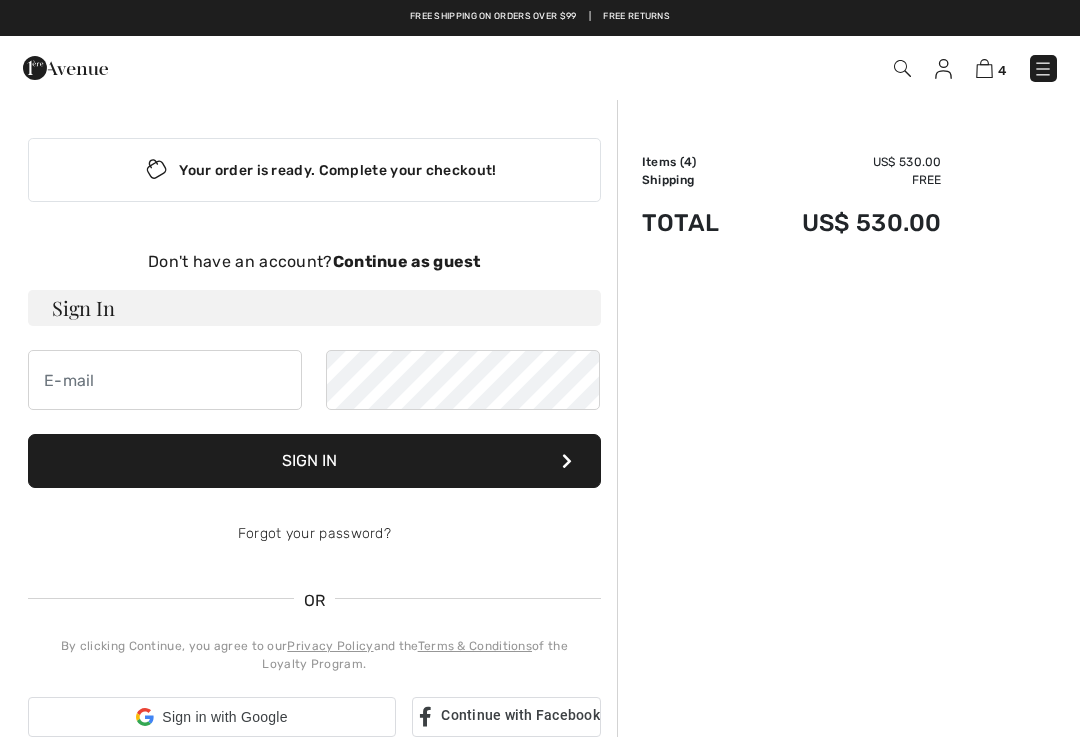 scroll, scrollTop: 0, scrollLeft: 0, axis: both 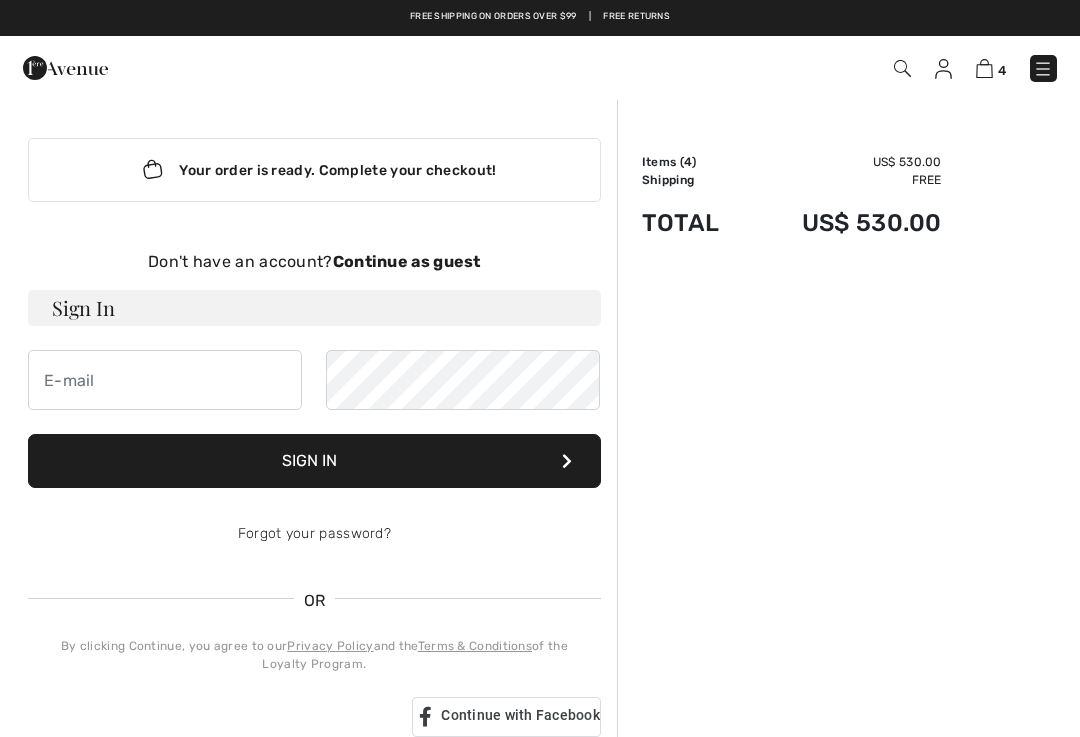 click on "Don't have an account?  Continue as guest" at bounding box center [314, 262] 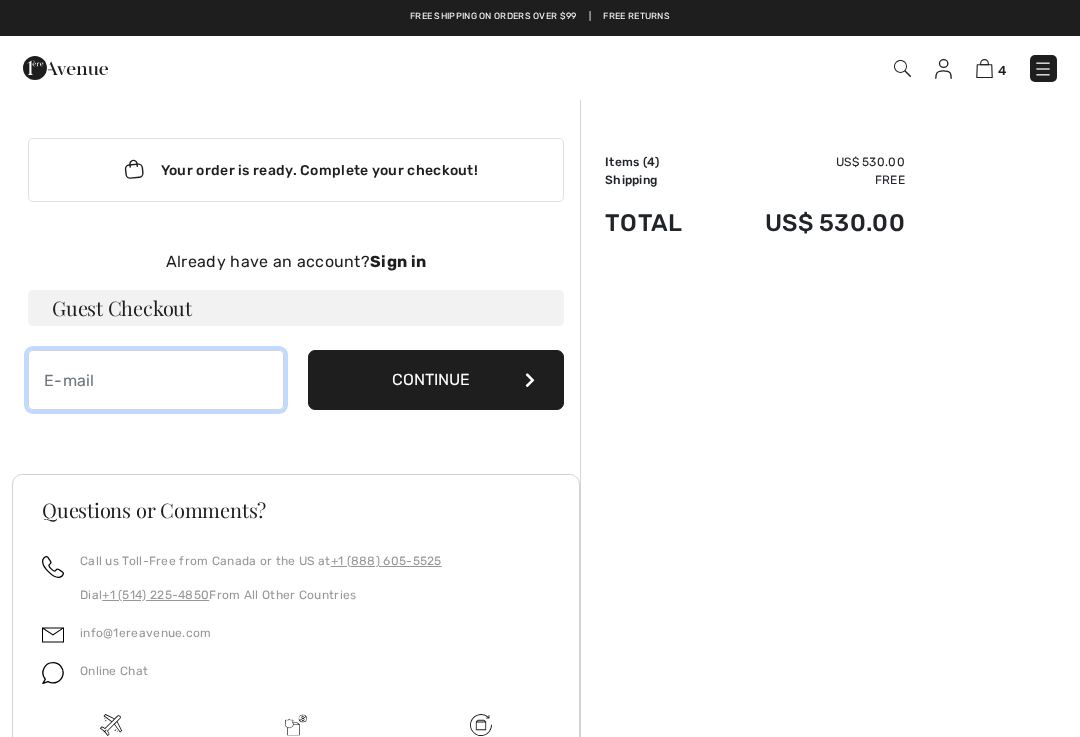 click at bounding box center (156, 380) 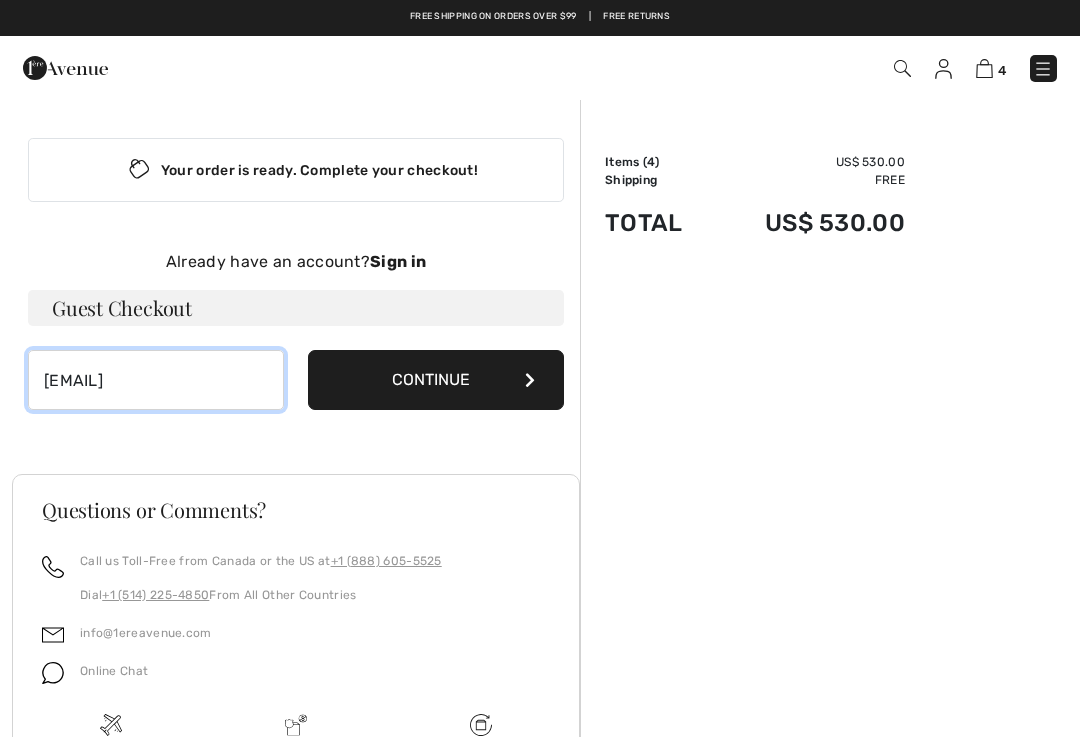 type on "fitz4846@bellsouth.net" 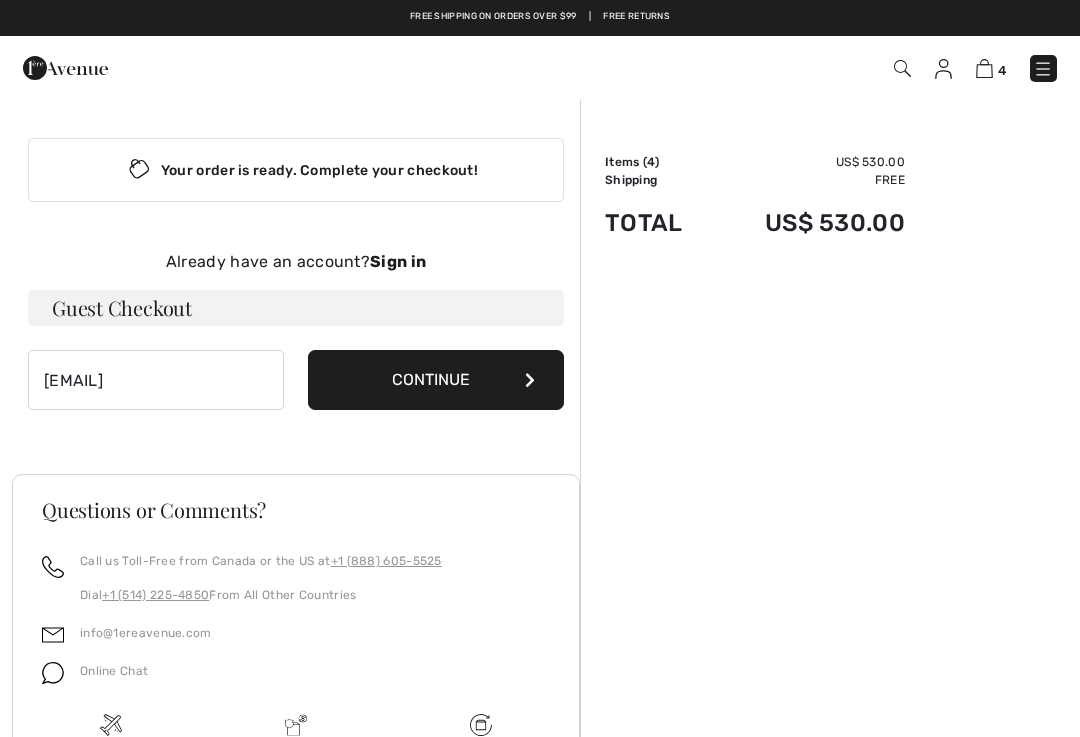 click on "Continue" at bounding box center [436, 380] 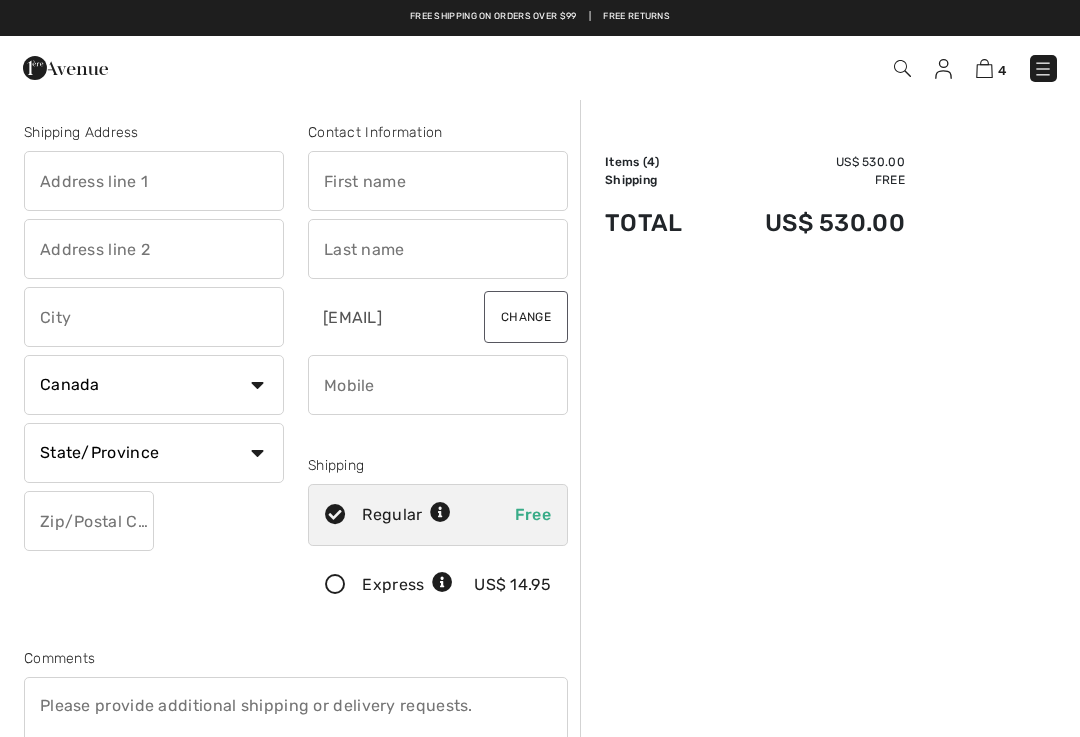scroll, scrollTop: 0, scrollLeft: 0, axis: both 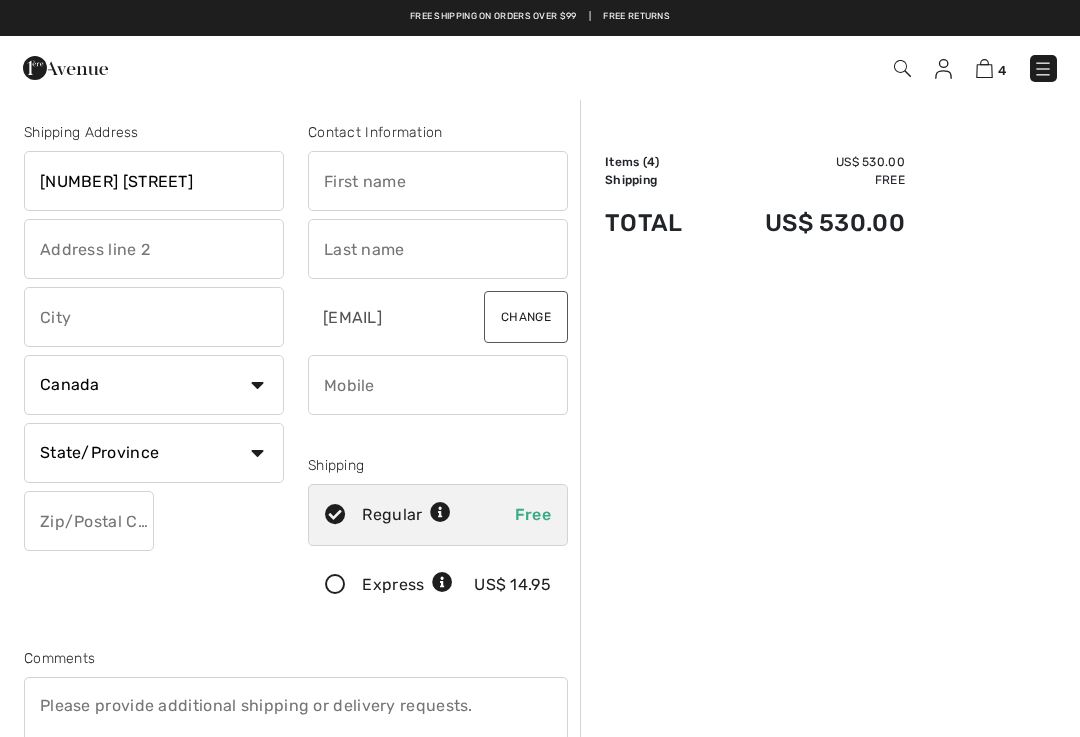 type on "[NUMBER] [STREET]" 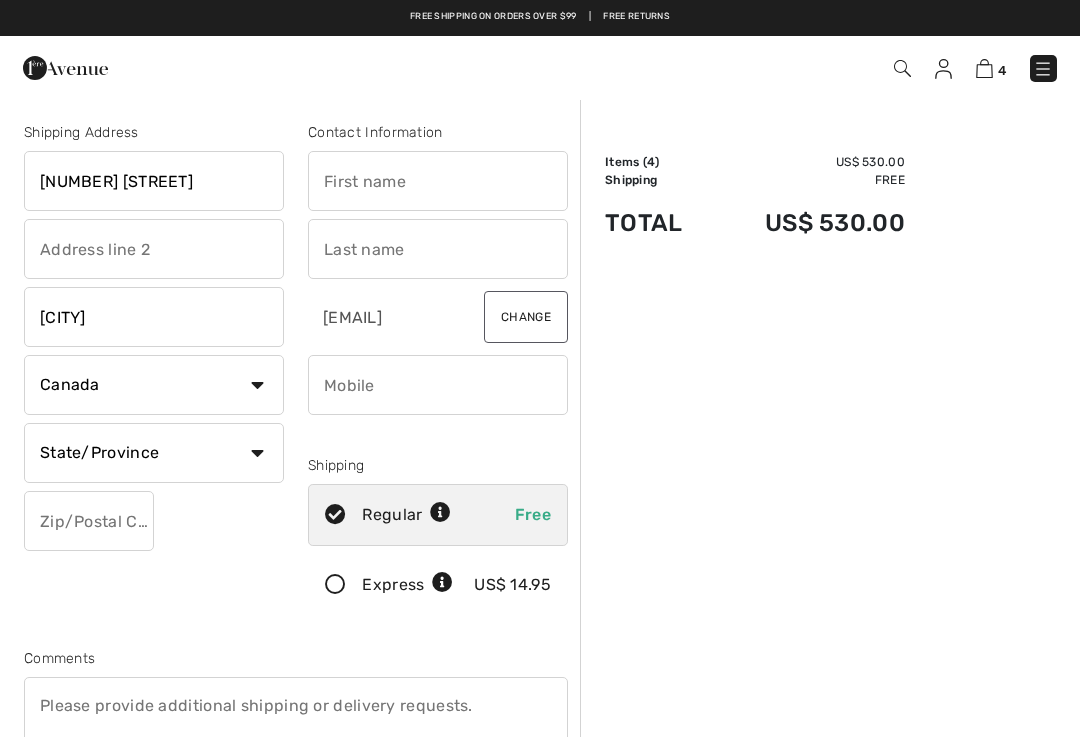 type on "Mount PLEASANT" 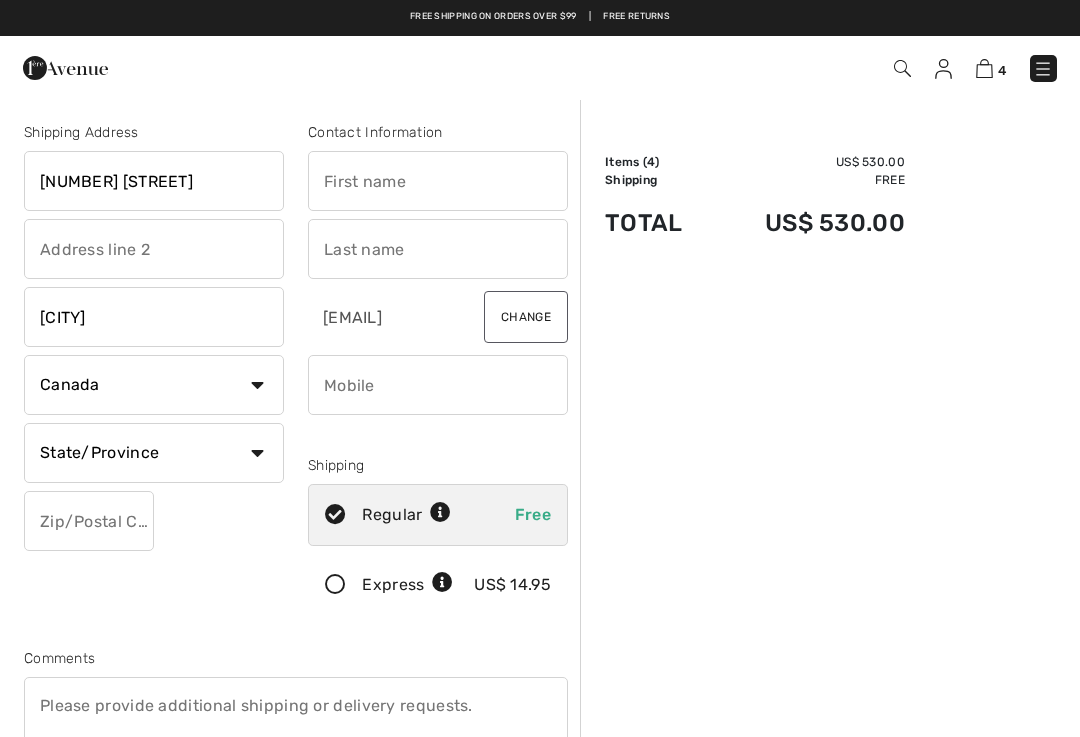 click on "Country
Canada
United States
Afghanistan
Aland Islands
Albania
Algeria
American Samoa
Andorra
Angola
Anguilla
Antarctica
Antigua and Barbuda
Argentina
Armenia
Aruba
Australia
Austria
Azerbaijan
Bahamas
Bahrain
Bangladesh
Barbados
Belarus
Belgium
Belize
Benin
Bermuda
Bhutan
Bolivia
Bonaire
Bosnia and Herzegovina
Botswana
Bouvet Island
Brazil
British Indian Ocean Territory
Brunei Darussalam
Bulgaria
Burkina Faso
Burundi
Cambodia
Cameroon
Cape Verde
Cayman Islands
Central African Republic
Chad
Chile China" at bounding box center (154, 385) 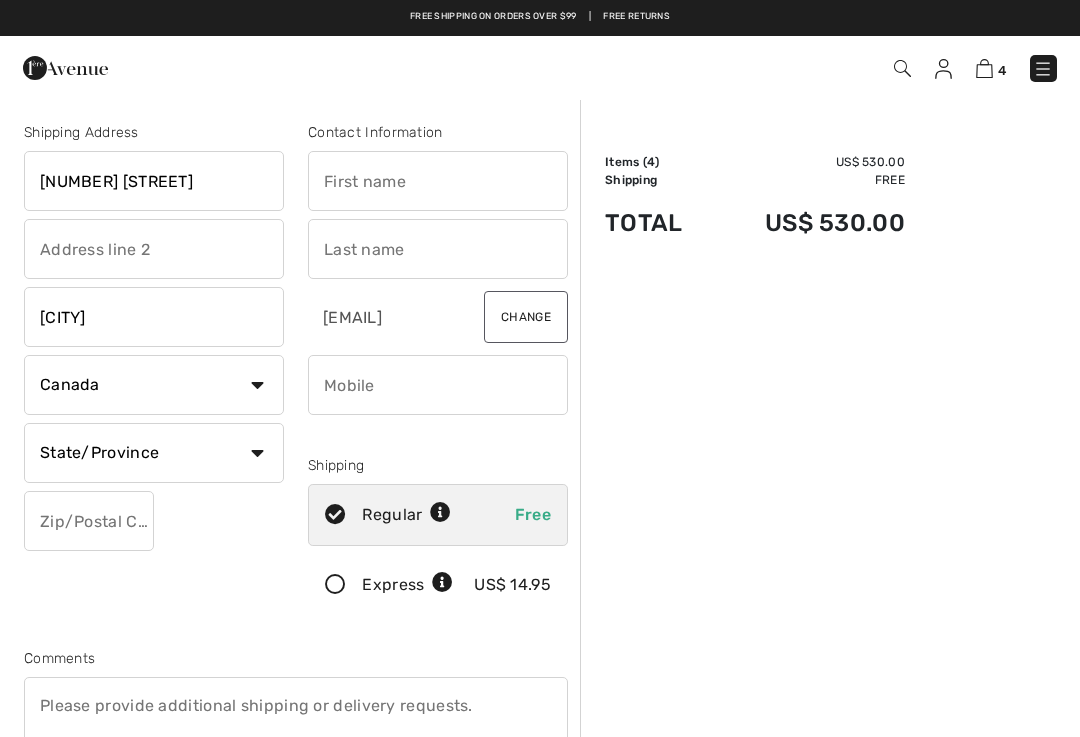select on "US" 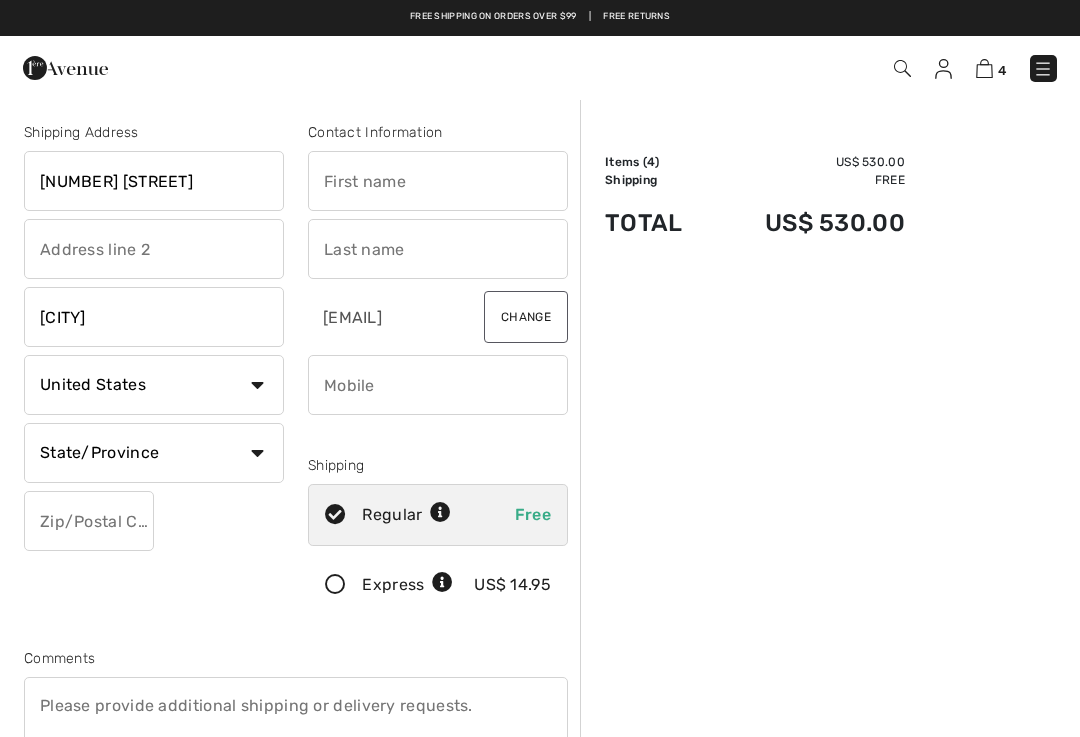 click on "State/Province
Alabama
Alaska
American Samoa
Arizona
Arkansas
California
Colorado
Connecticut
D.C.
Delaware
Florida
Georgia
Guam
Hawaii
Idaho
Illinois
Indiana
Iowa
Kansas
Kentucky
Louisiana
Maine
Marianas
Marshall Islands
Maryland
Massachusetts
Michigan
Micronesia
Minnesota
Mississippi
Missouri
Montana
Nebraska
Nevada
New Hampshire
New Jersey
New Mexico
New York
North Carolina
North Dakota
Ohio
Oklahoma
Oregon
Palau
Pennsylvania
Puerto Rico
Rhode Island
South Carolina
Texas" at bounding box center [154, 453] 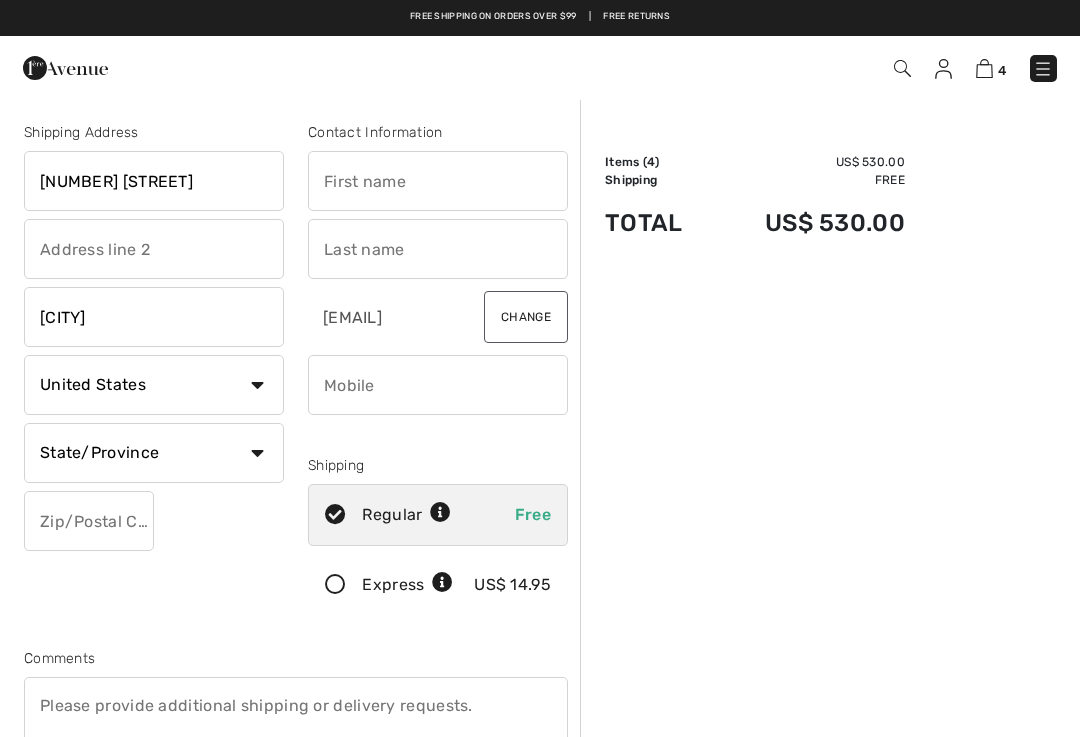 select on "SC" 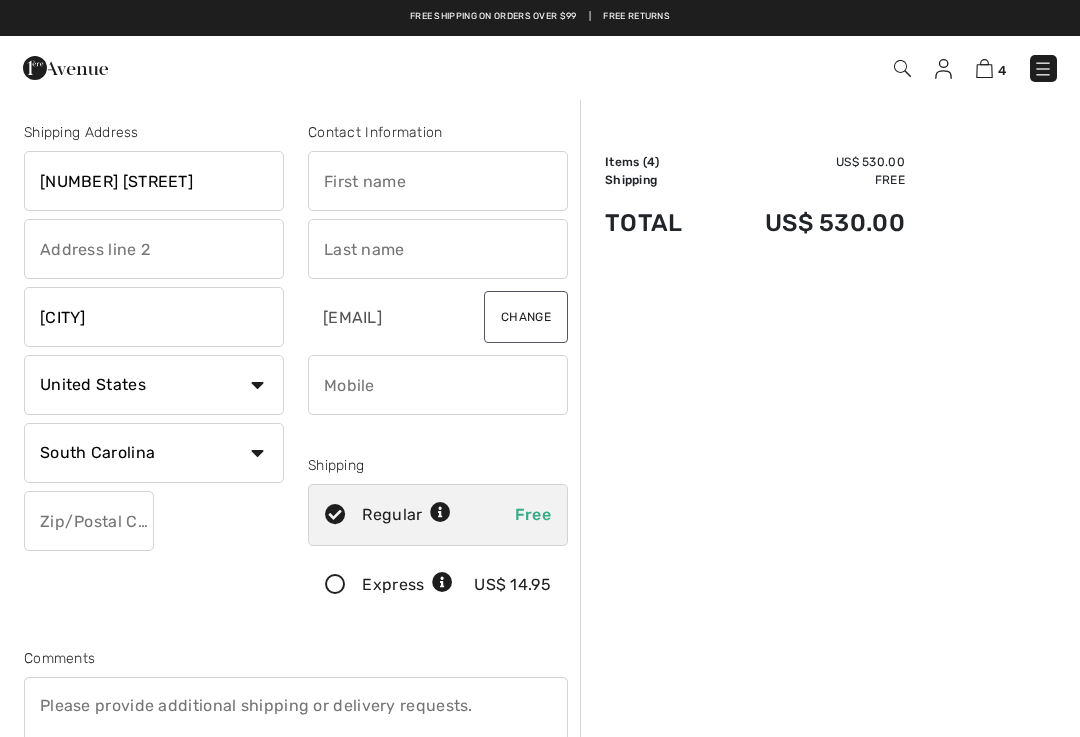 click at bounding box center [89, 521] 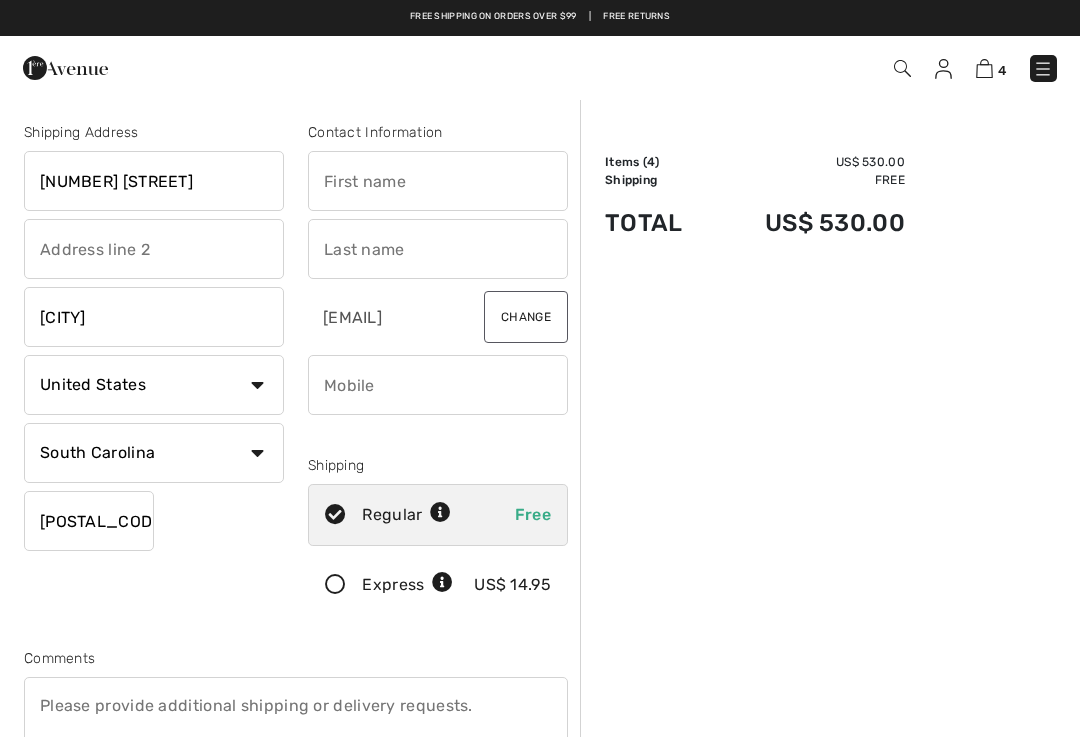 type on "29464" 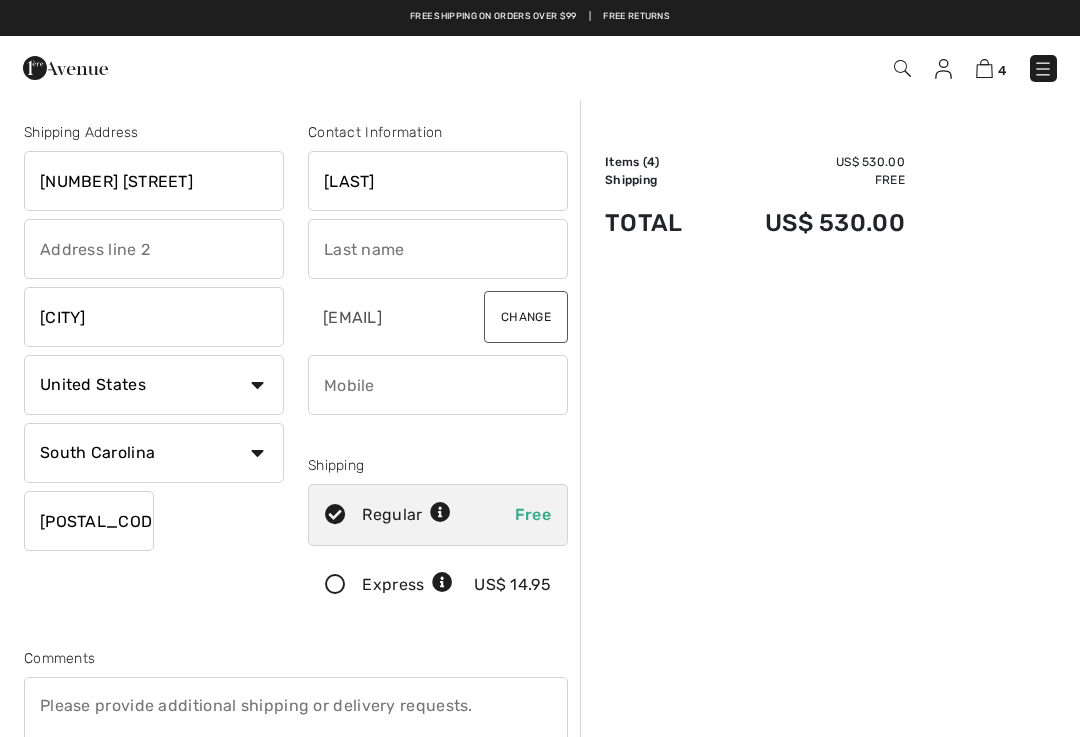 type on "EVA" 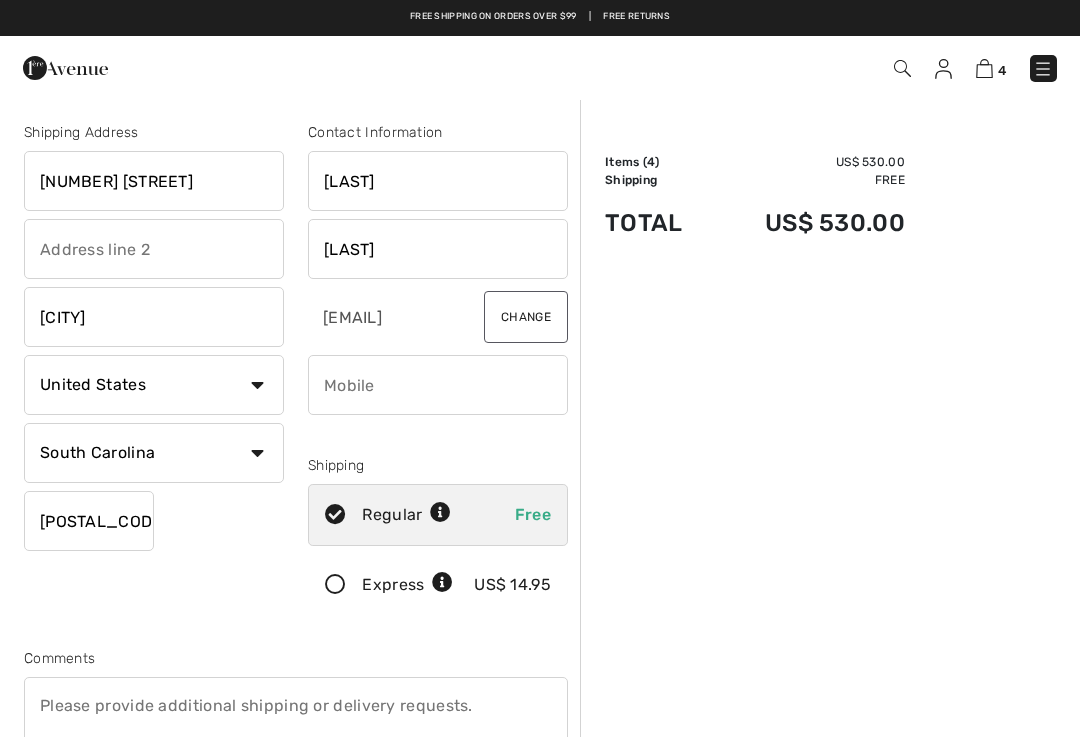 type on "FITZGERALD" 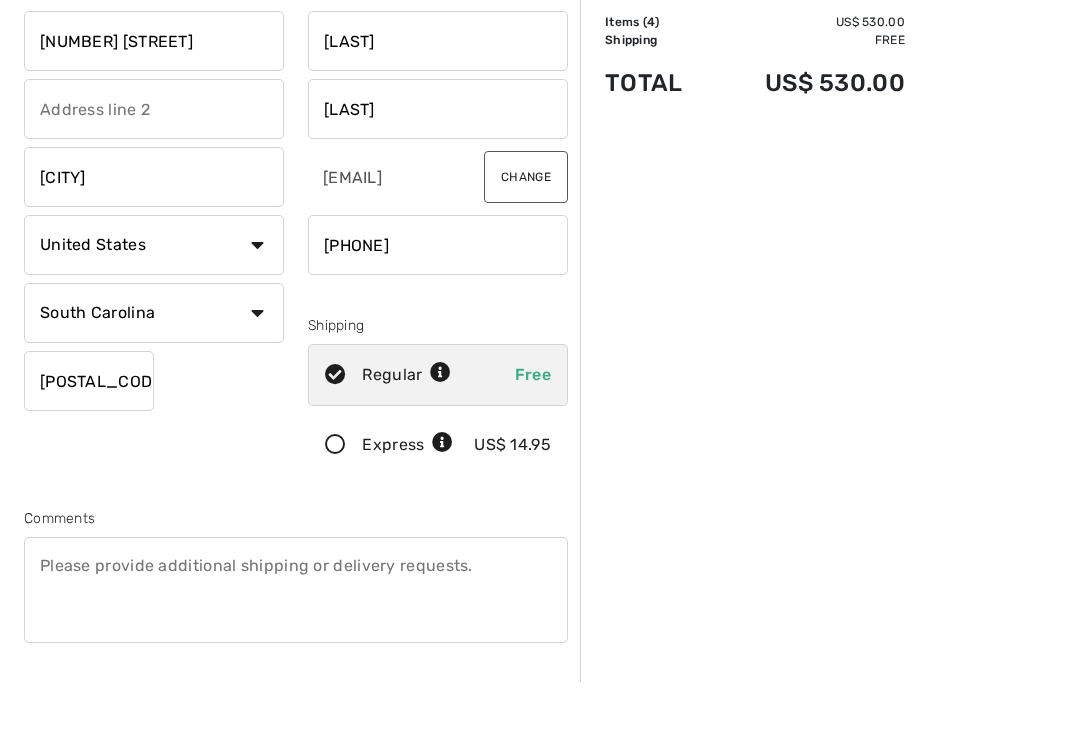 scroll, scrollTop: 97, scrollLeft: 0, axis: vertical 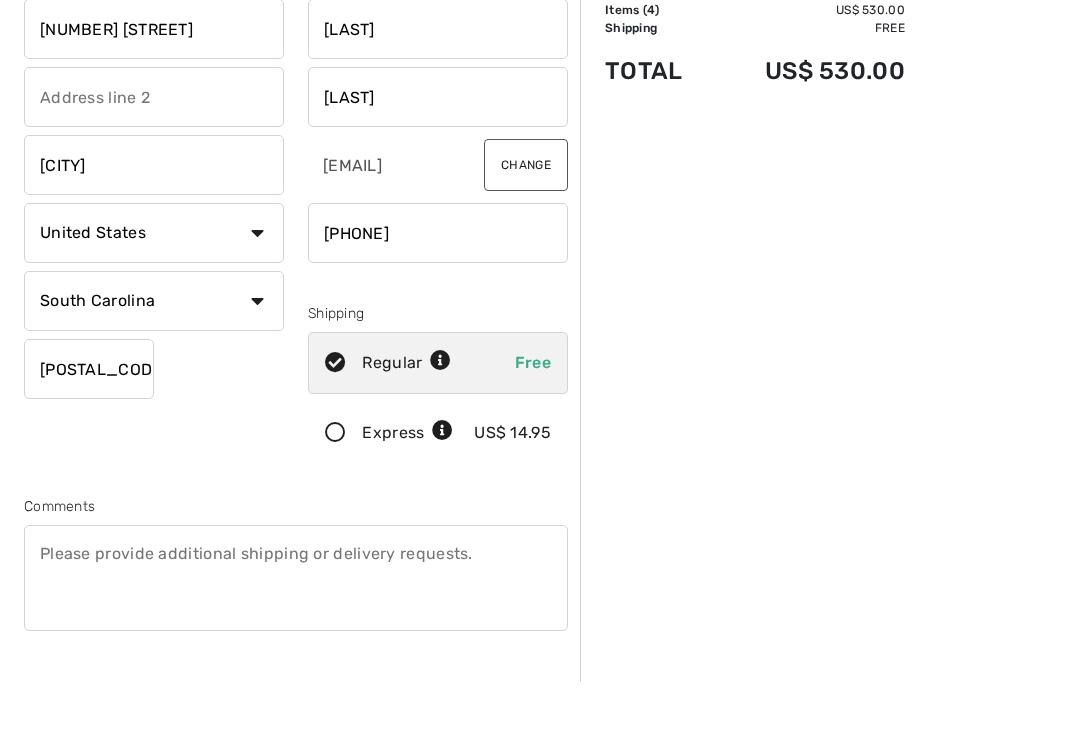 type on "8438342628" 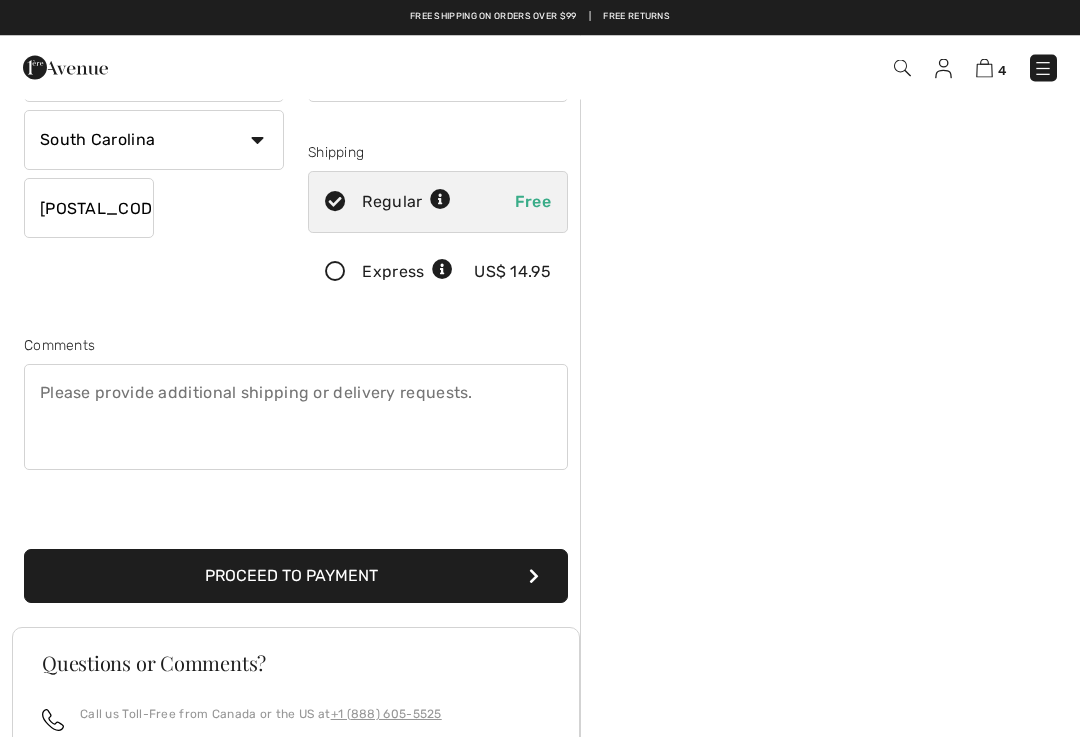 scroll, scrollTop: 312, scrollLeft: 0, axis: vertical 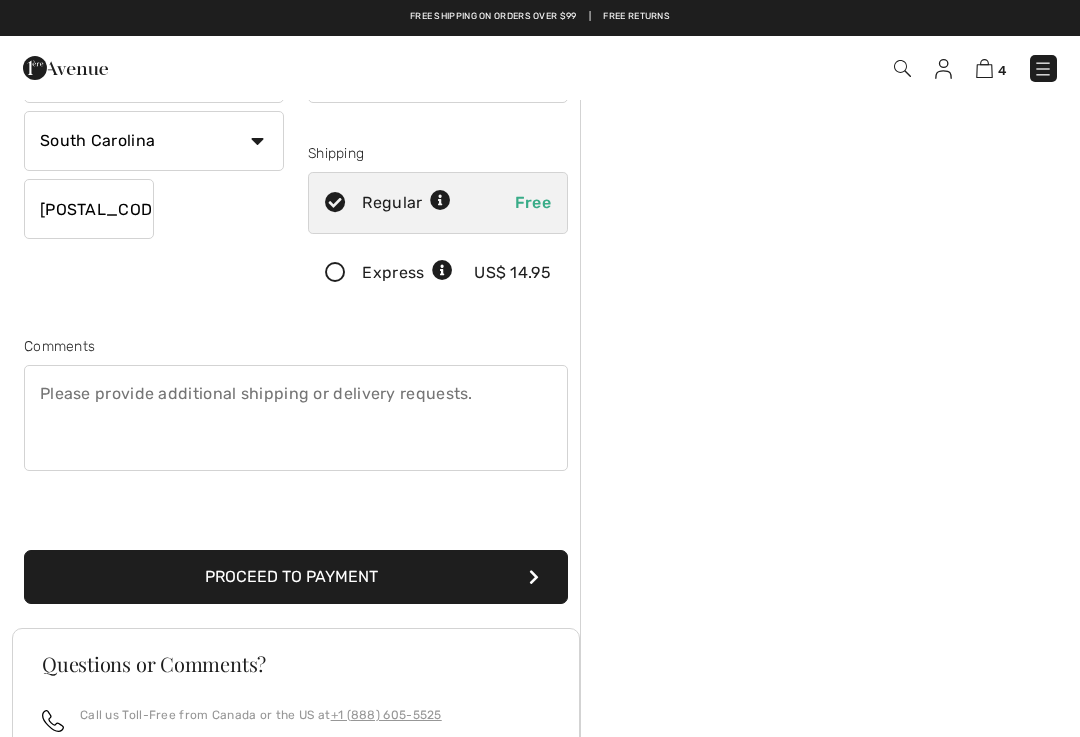 click on "Proceed to Payment" at bounding box center (296, 577) 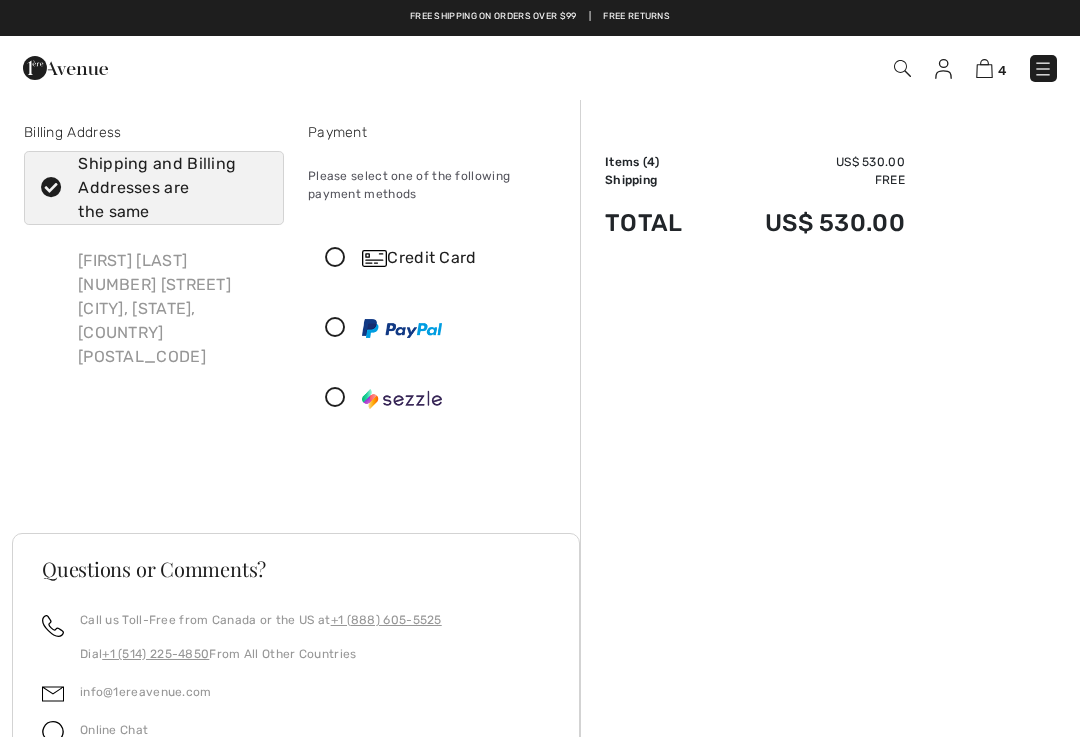 scroll, scrollTop: 0, scrollLeft: 0, axis: both 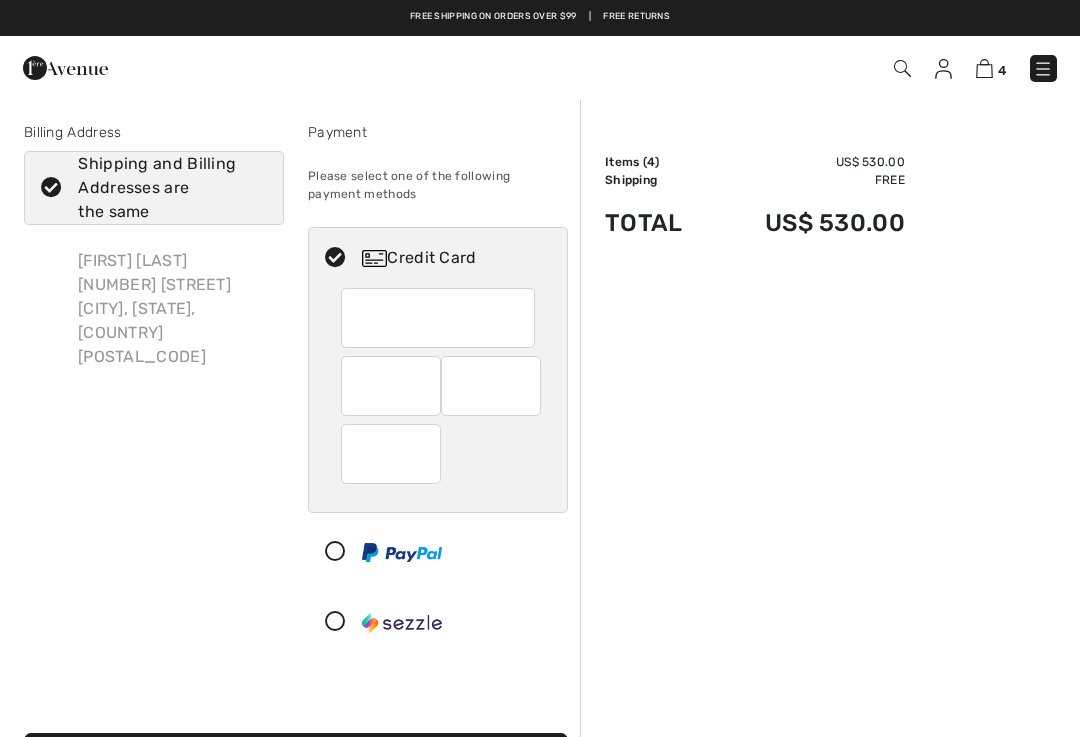 click on "Order Summary			 Details
Items ( 4 )
US$ 530.00
Promo code US$ 0.00
Shipping
Free
Tax1 US$ 0.00
Tax2 US$ 0.00
Duties & Taxes US$ 0.00
Total
US$ 530.00
My Shopping Bag ( 4  Items)
Striped Cropped Casual Shirt Style 252924
Color: Black/parchment Size: M
US$ 111
US$ 159
Sequin Button Casual Top Style 251512 Size: M" at bounding box center [830, 683] 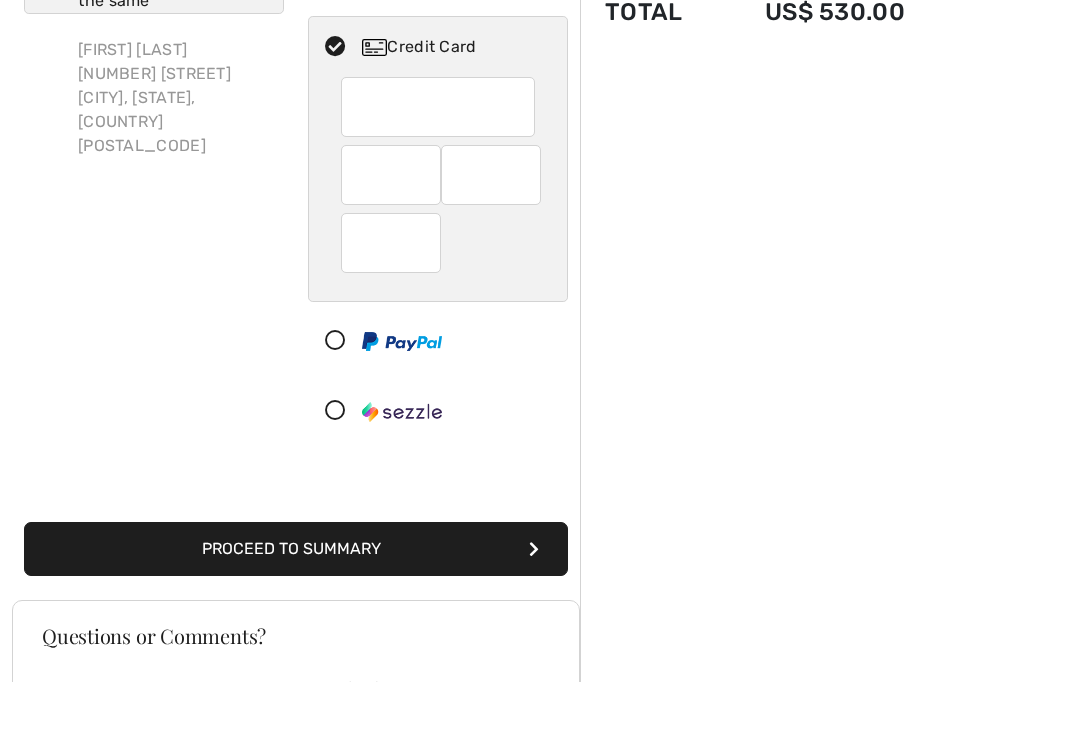 scroll, scrollTop: 163, scrollLeft: 0, axis: vertical 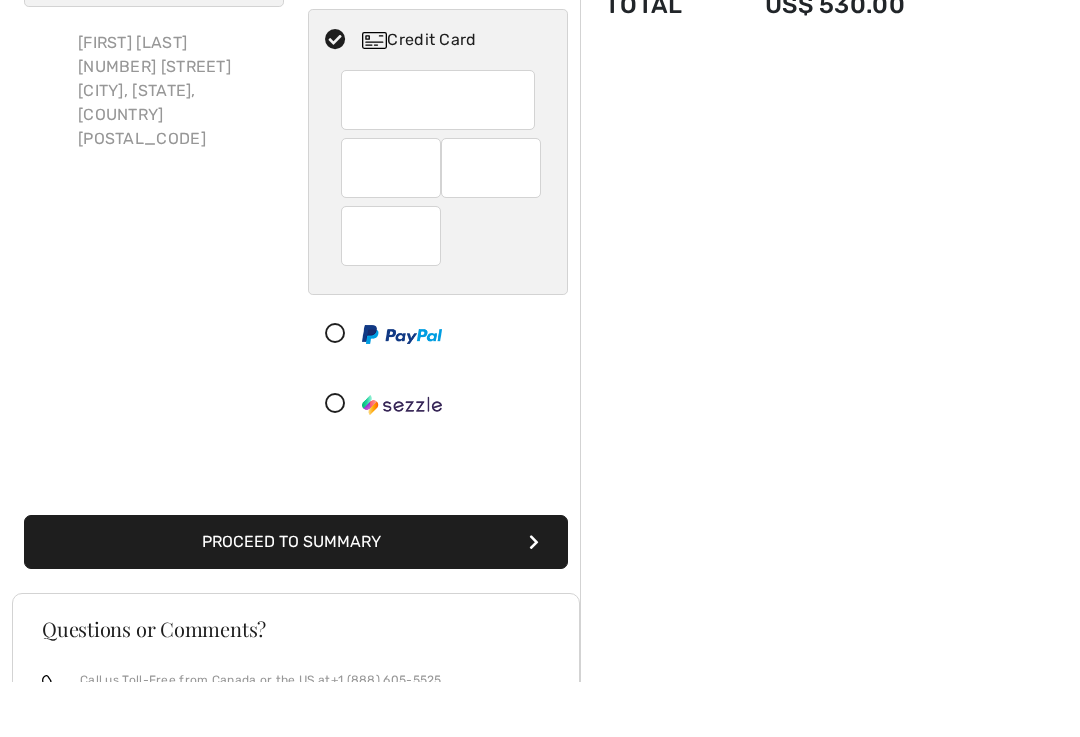 click on "Proceed to Summary" at bounding box center [296, 597] 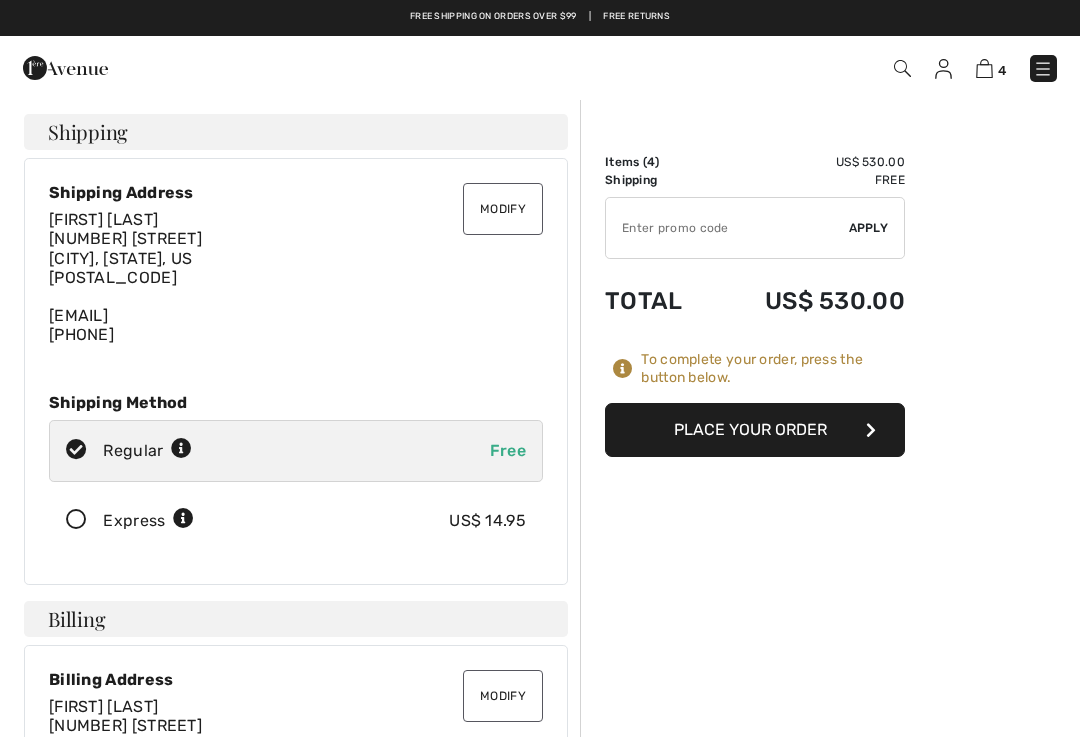 scroll, scrollTop: 0, scrollLeft: 0, axis: both 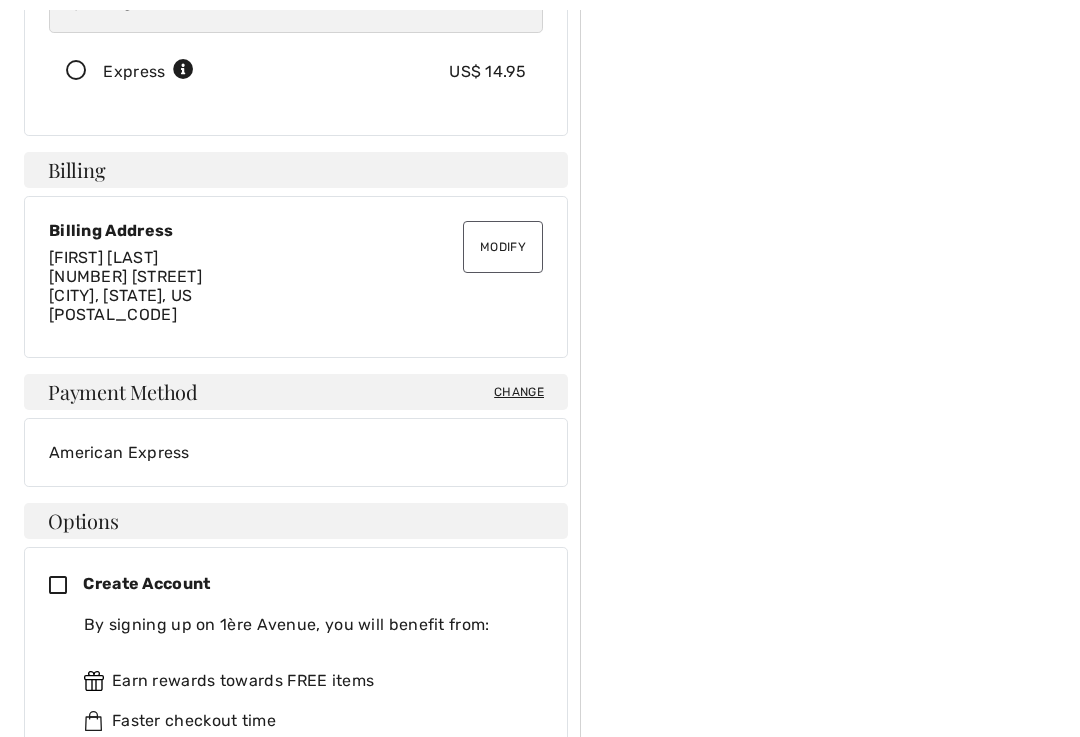 click on "Create Account
By signing up on 1ère Avenue, you will benefit from:
Earn rewards towards FREE items
Faster checkout time
Your own Wishlist, My Closet and more
Your password must:" at bounding box center [296, 698] 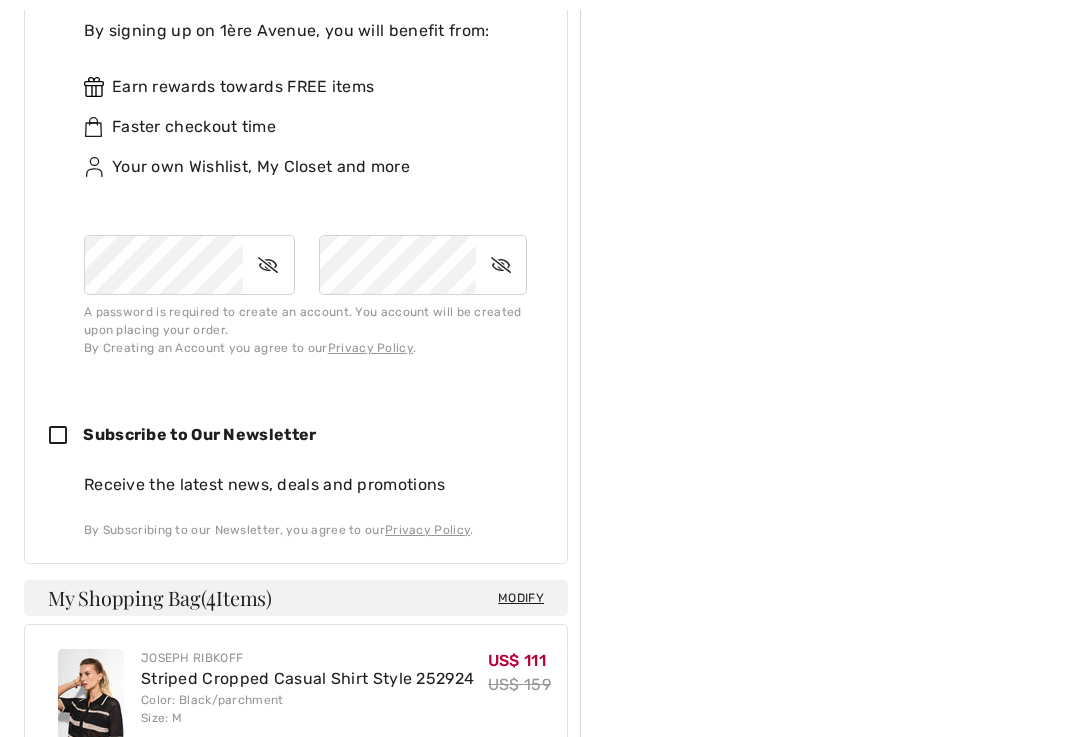 scroll, scrollTop: 1034, scrollLeft: 0, axis: vertical 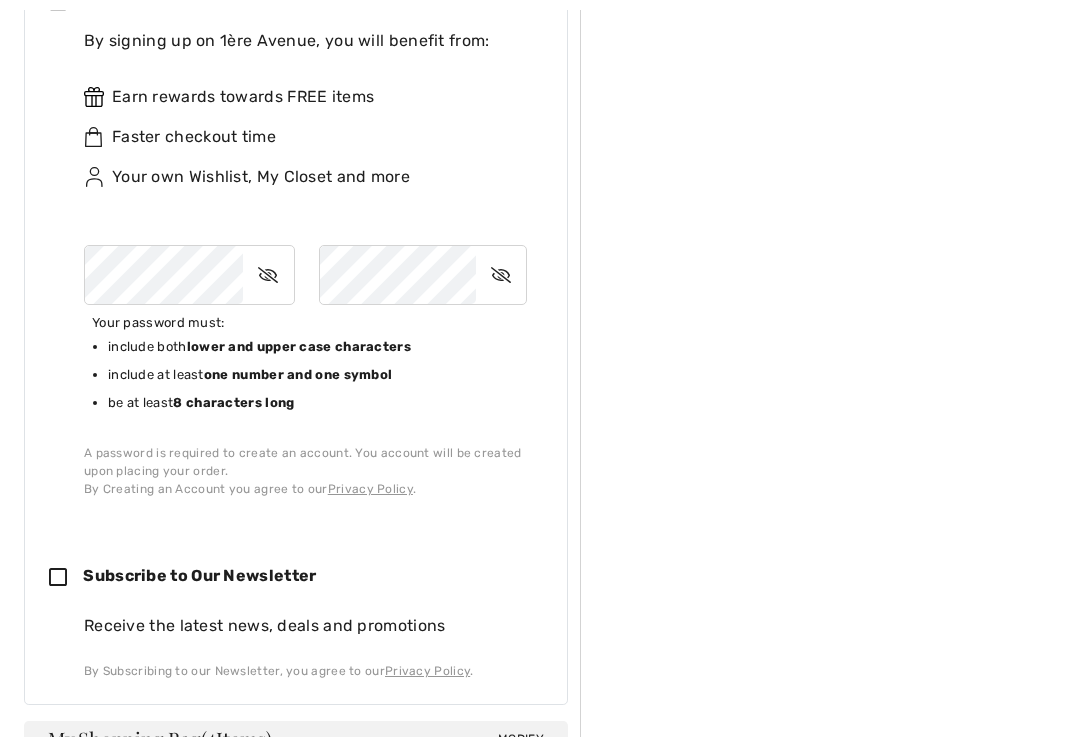click at bounding box center (268, 275) 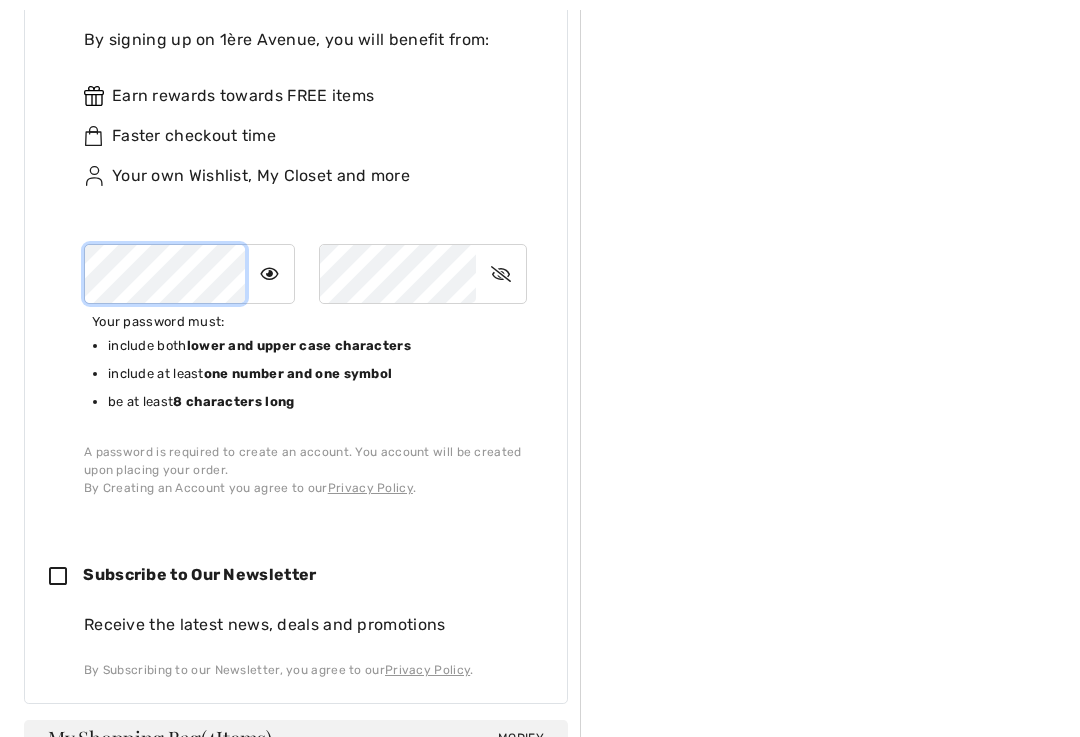 scroll, scrollTop: 1033, scrollLeft: 0, axis: vertical 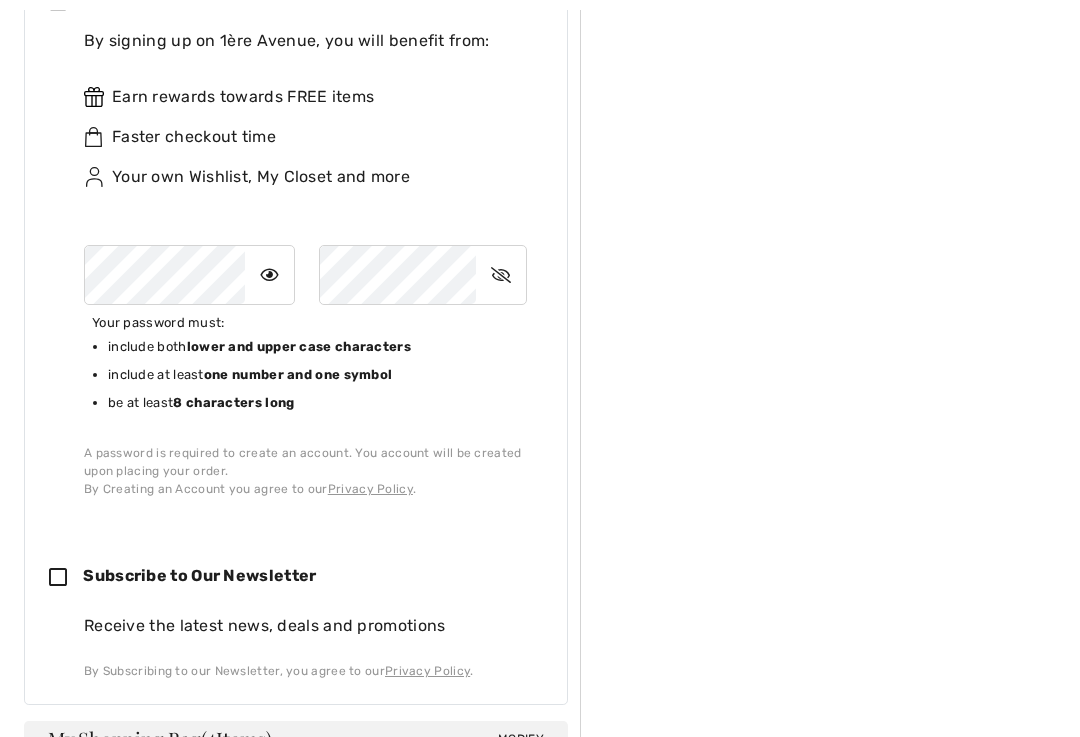 click at bounding box center (501, 275) 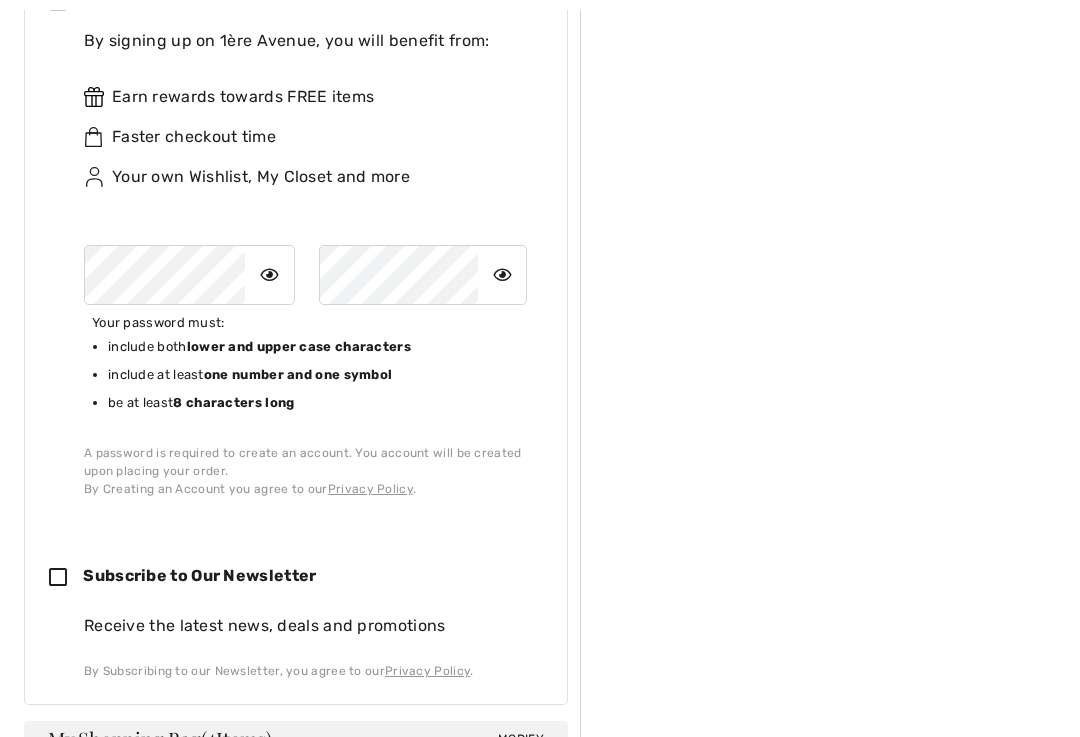 scroll, scrollTop: 1034, scrollLeft: 0, axis: vertical 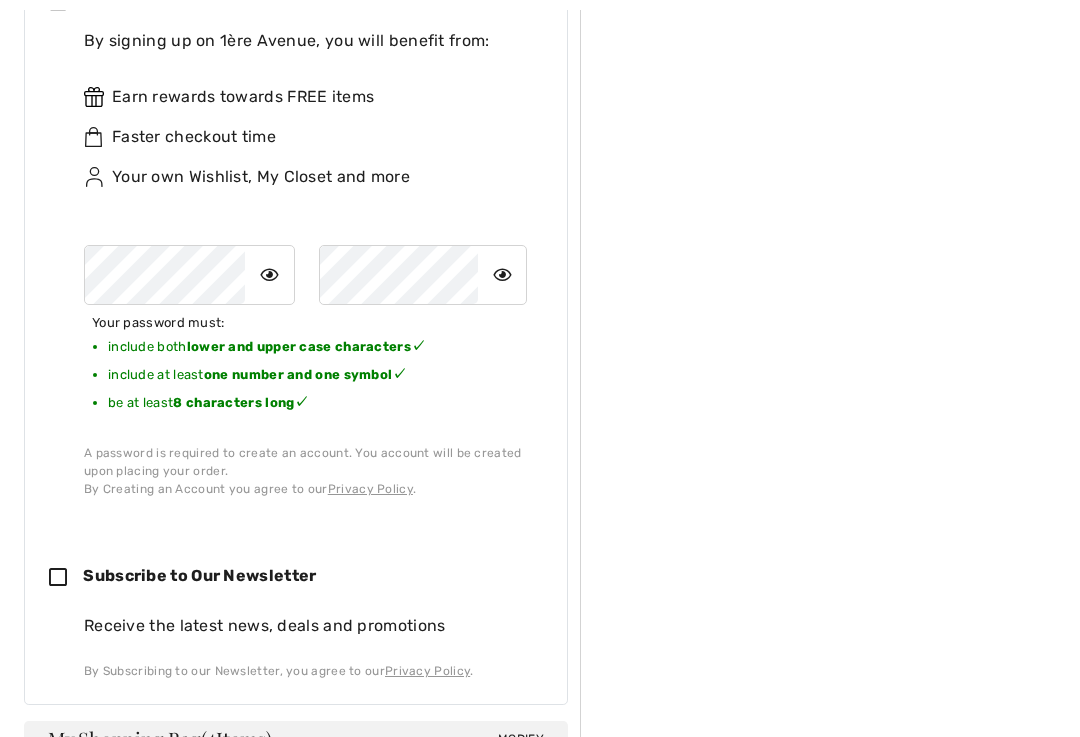 click at bounding box center [269, 275] 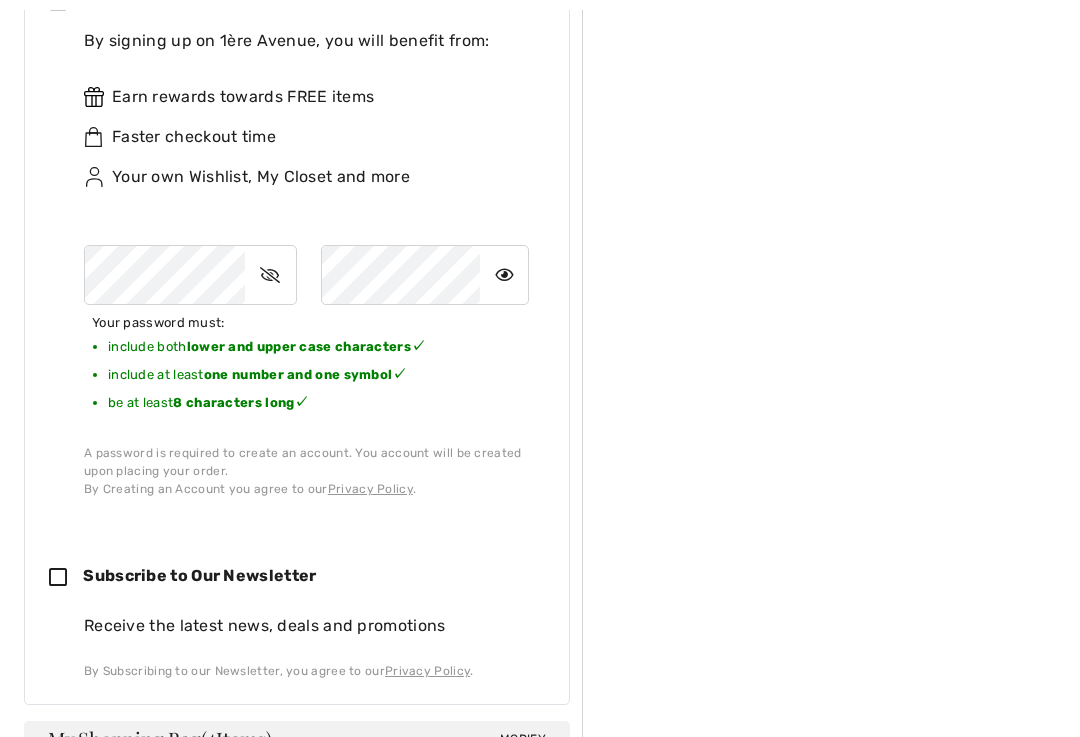 scroll, scrollTop: 1034, scrollLeft: 0, axis: vertical 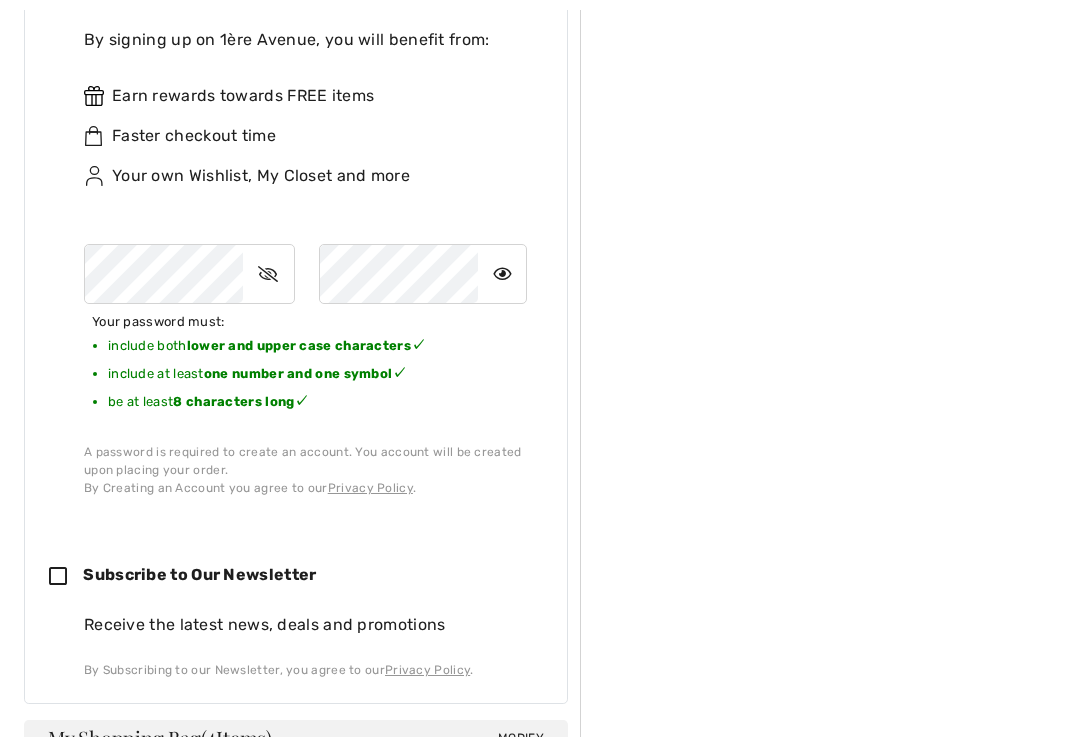 click at bounding box center [268, 274] 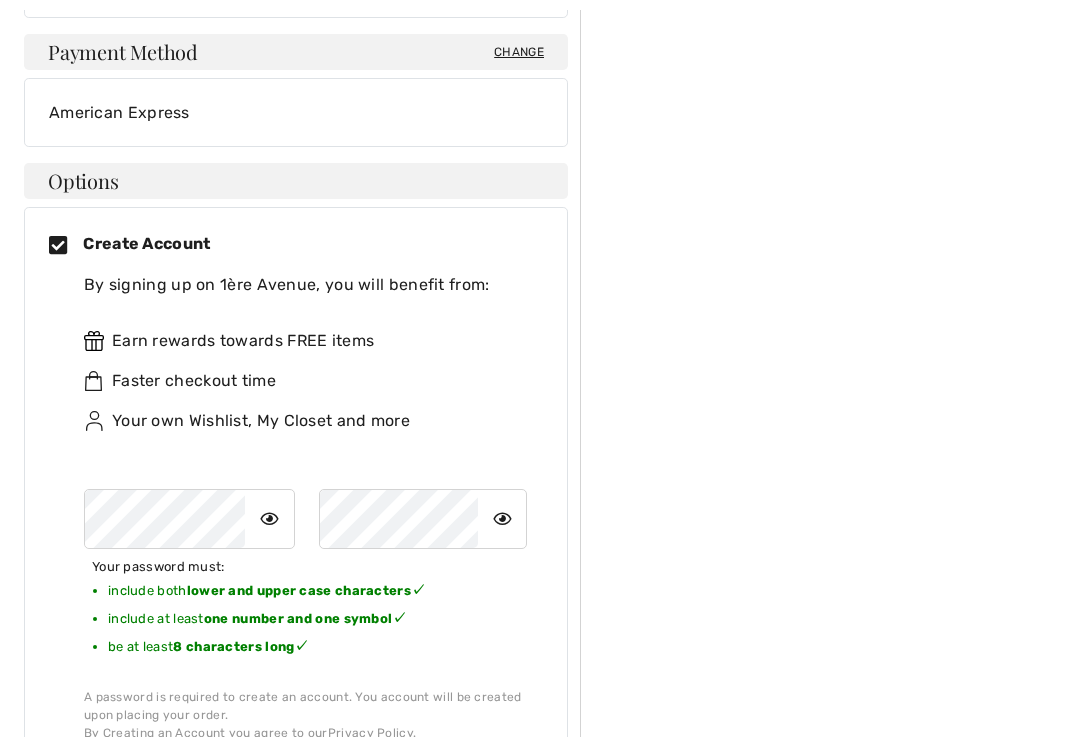 scroll, scrollTop: 792, scrollLeft: 0, axis: vertical 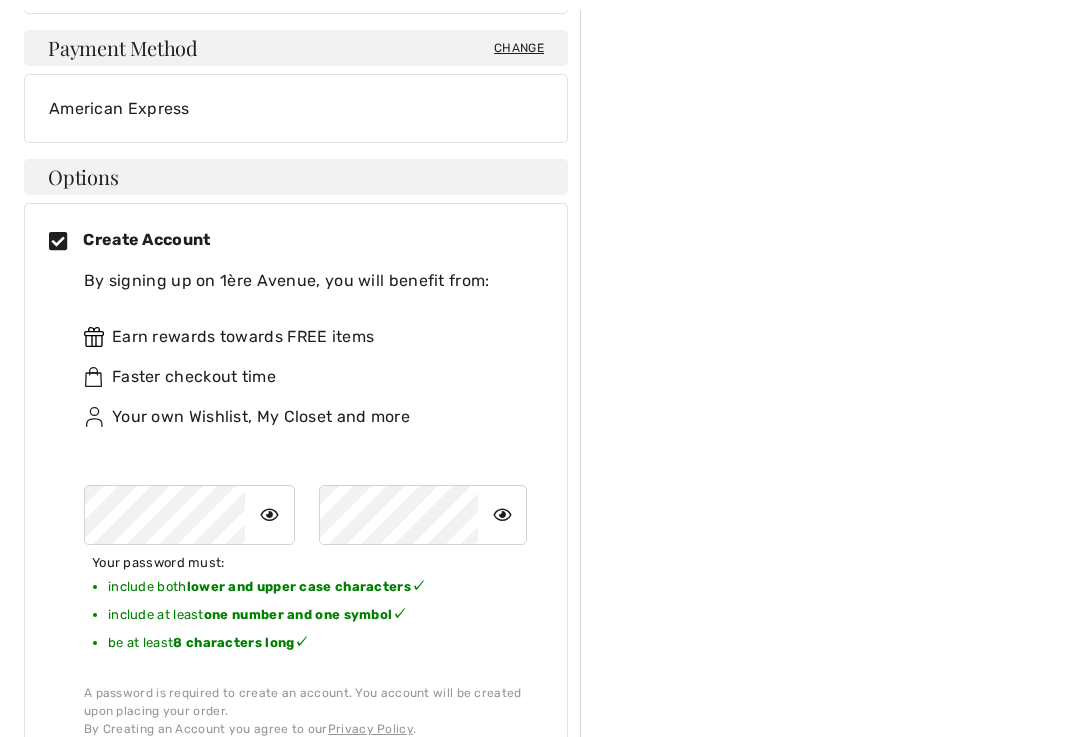 click at bounding box center (269, 516) 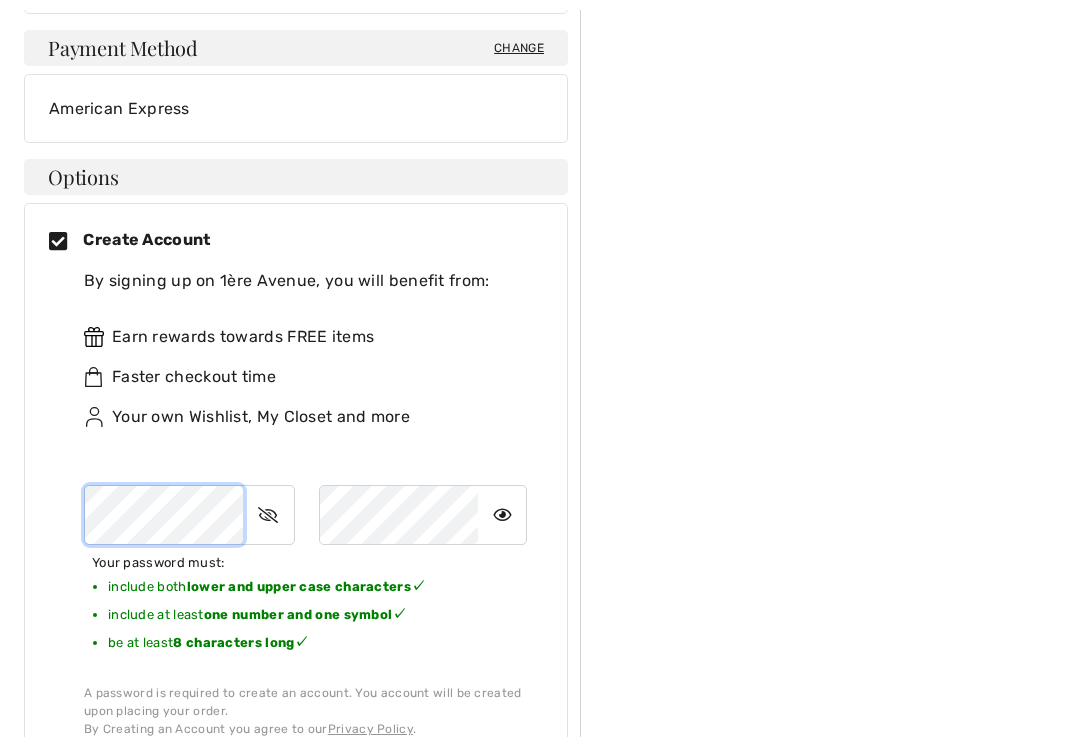 scroll, scrollTop: 792, scrollLeft: 0, axis: vertical 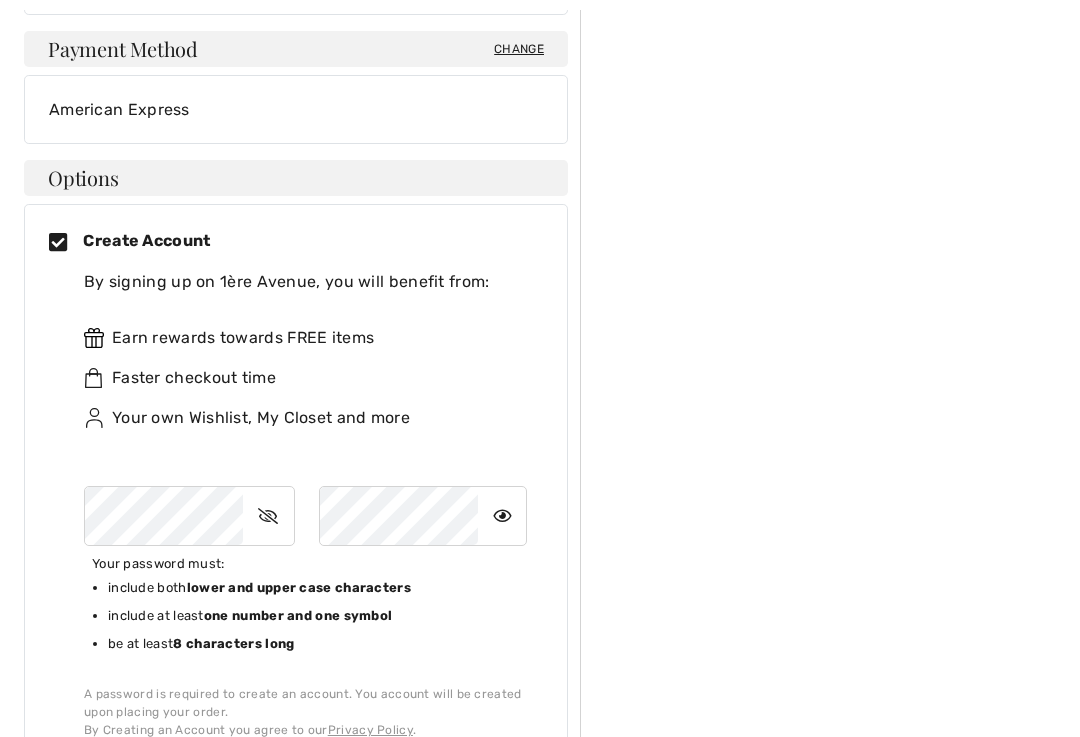 click at bounding box center [268, 516] 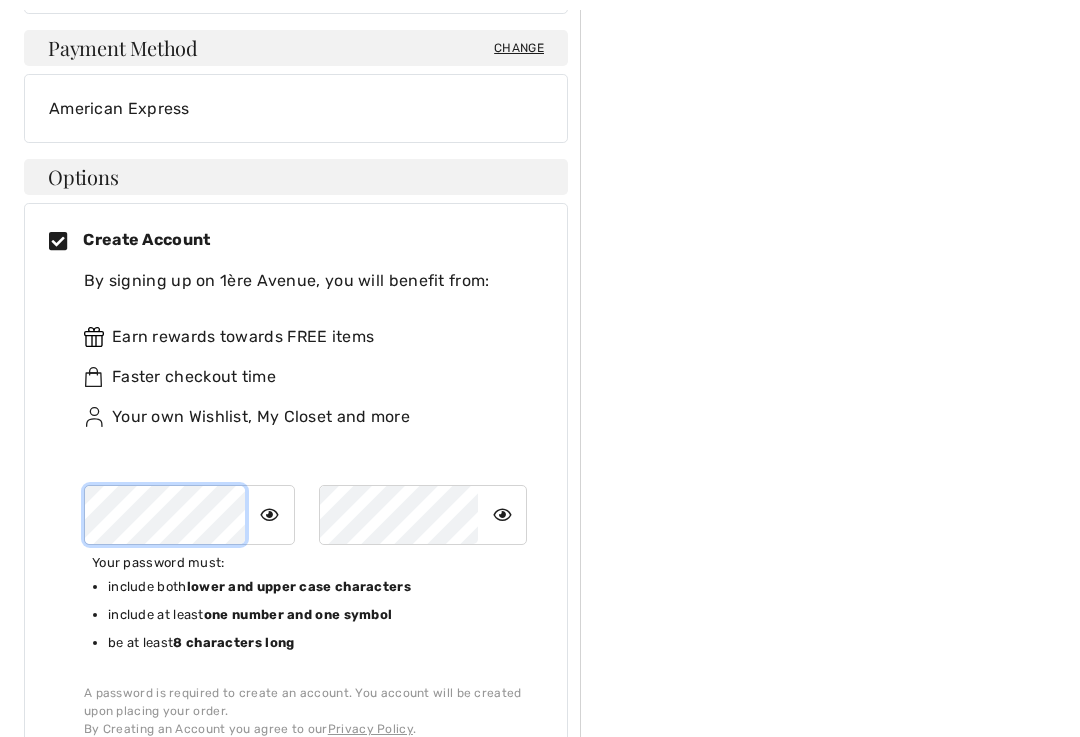 scroll, scrollTop: 792, scrollLeft: 0, axis: vertical 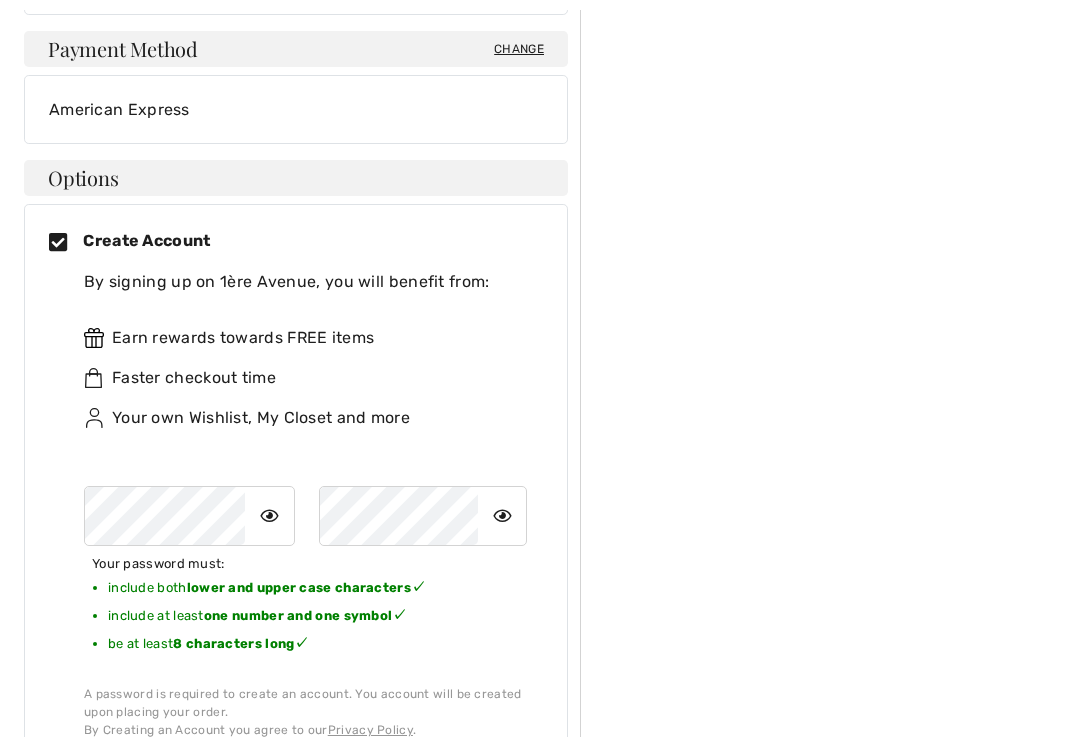 click at bounding box center [502, 516] 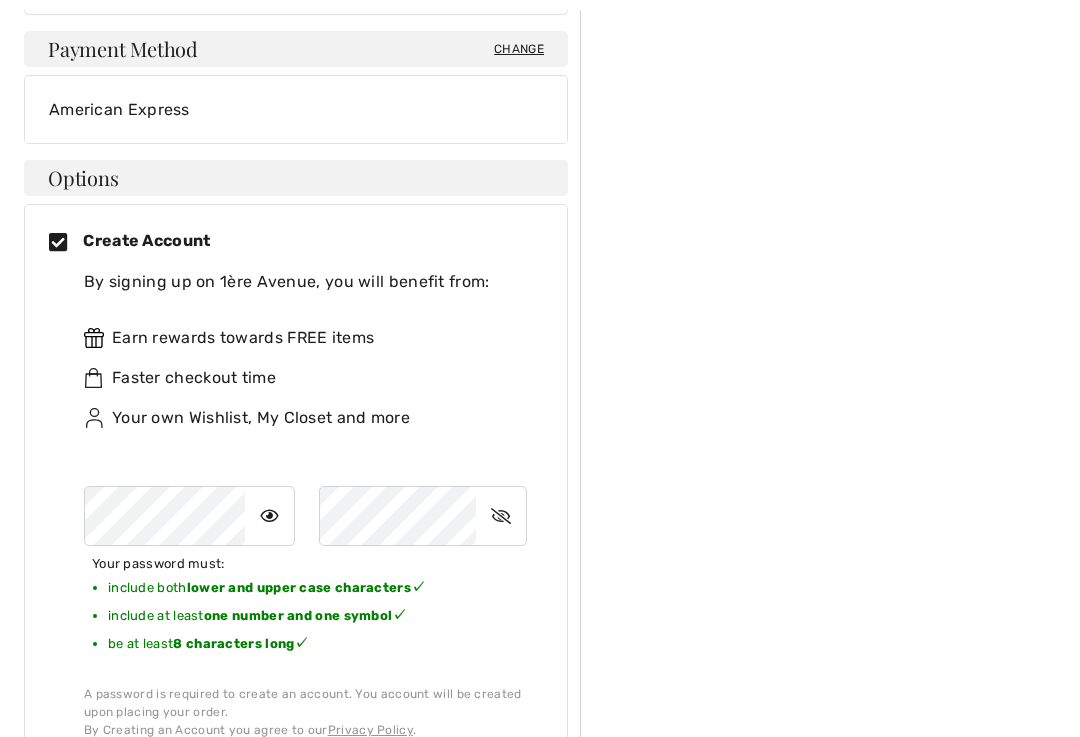click at bounding box center (501, 516) 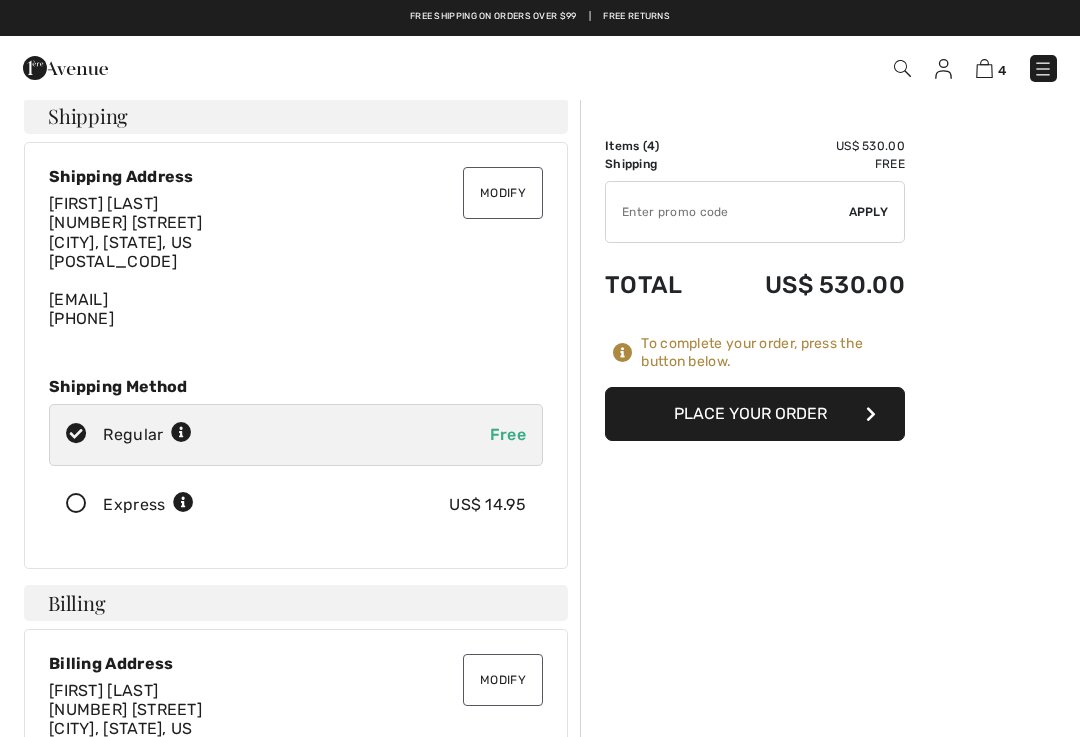 scroll, scrollTop: 0, scrollLeft: 0, axis: both 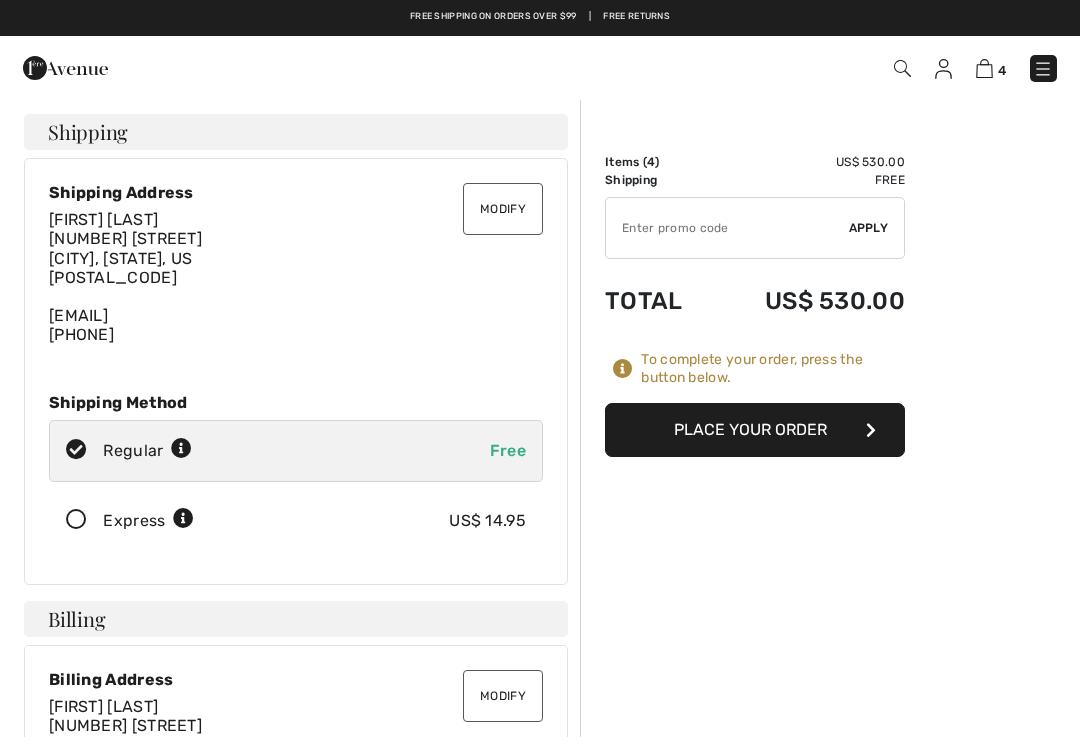 click on "Place Your Order" at bounding box center (755, 430) 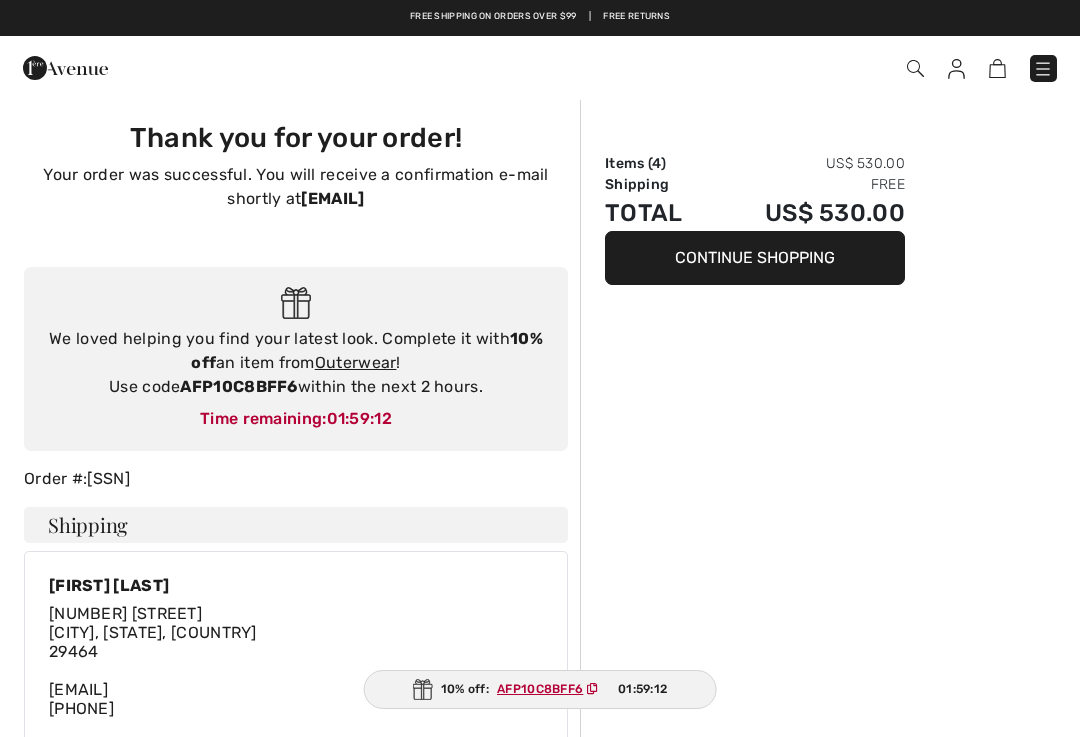 scroll, scrollTop: 0, scrollLeft: 0, axis: both 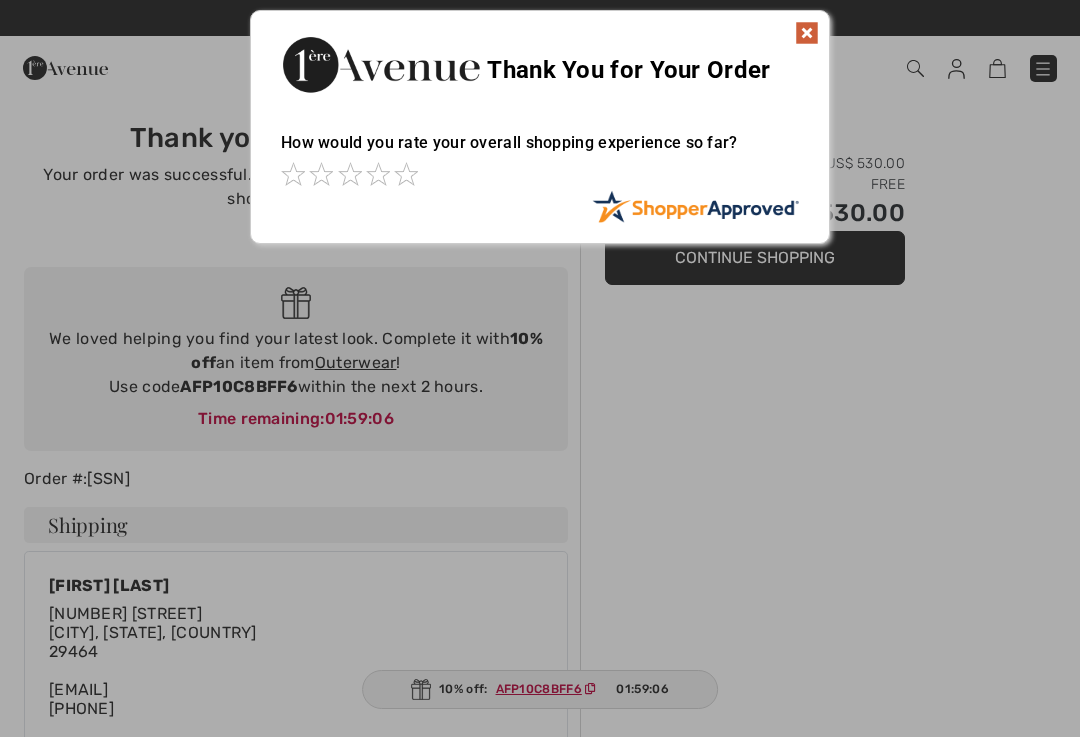 click at bounding box center [807, 33] 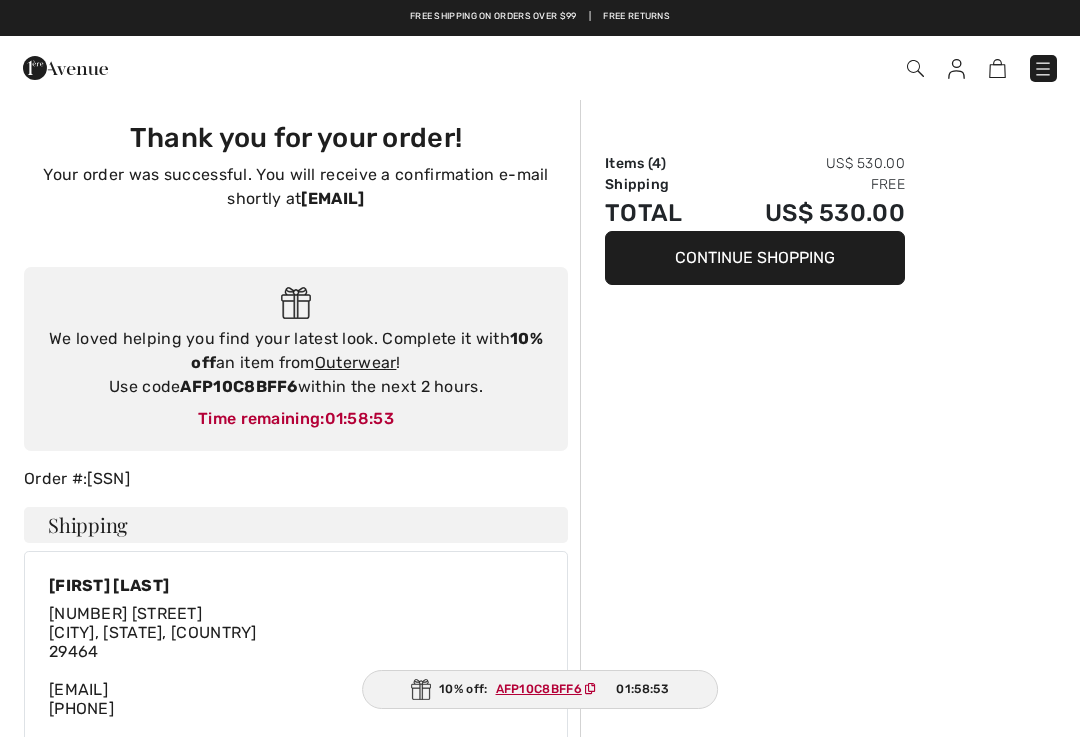 click on "Outerwear" at bounding box center [356, 362] 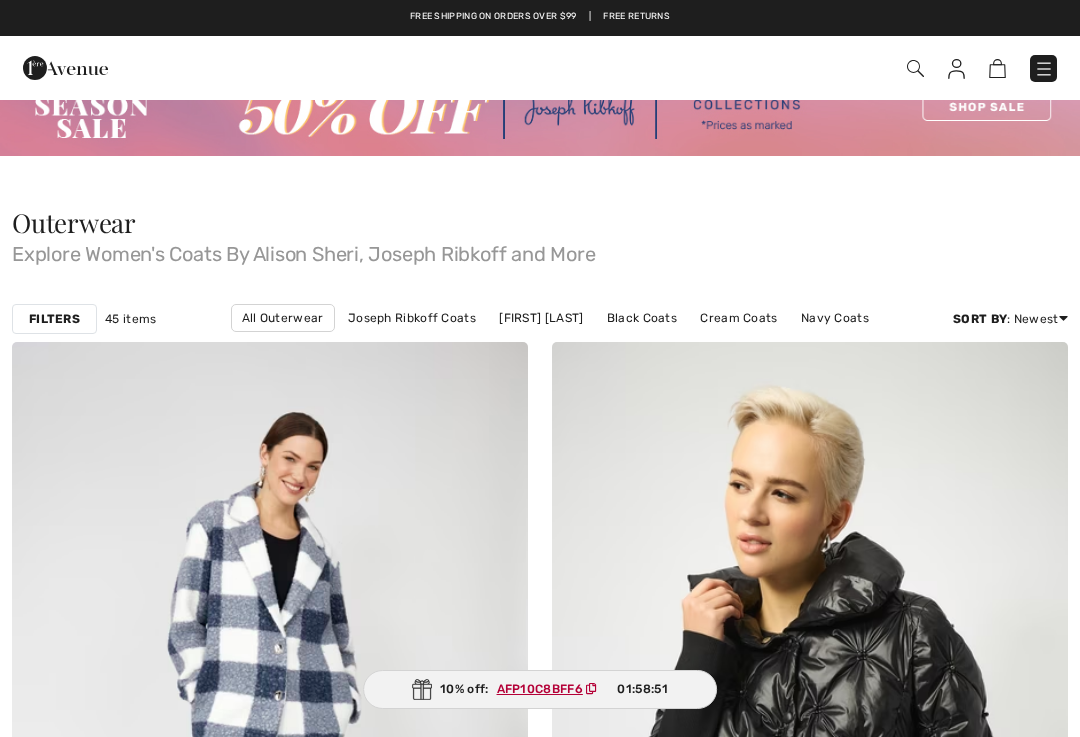 scroll, scrollTop: 0, scrollLeft: 0, axis: both 